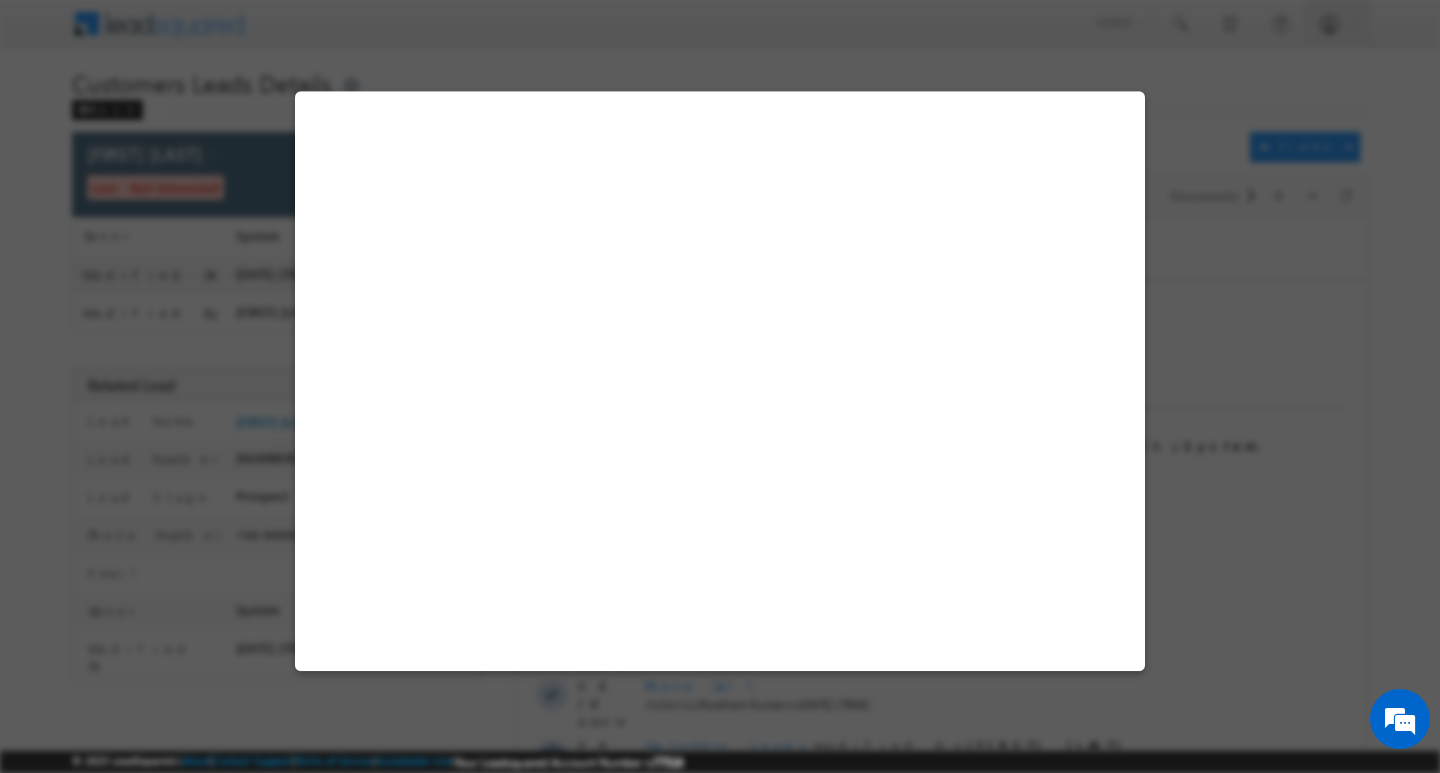 scroll, scrollTop: 0, scrollLeft: 0, axis: both 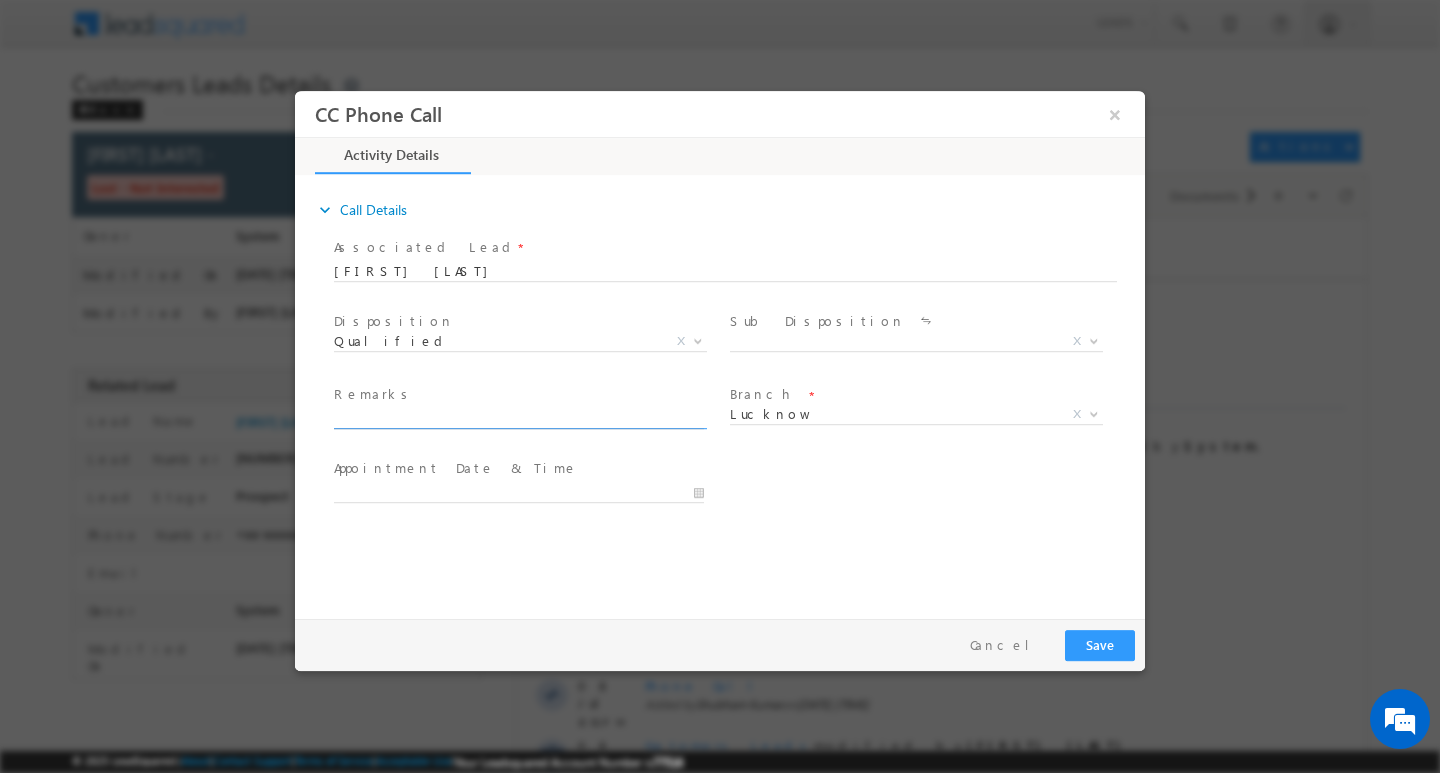 click at bounding box center (519, 418) 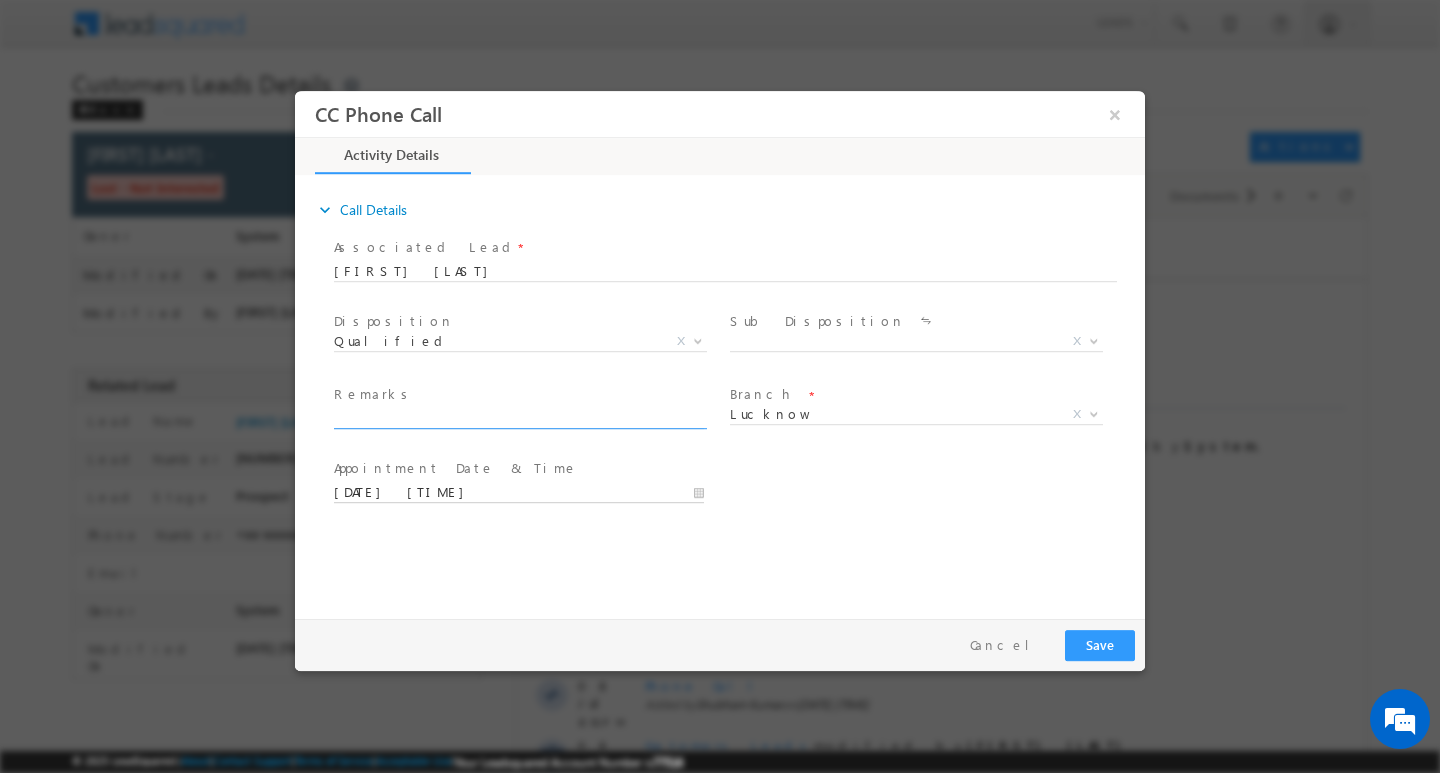 click on "07/18/2025 5:34 PM" at bounding box center [519, 492] 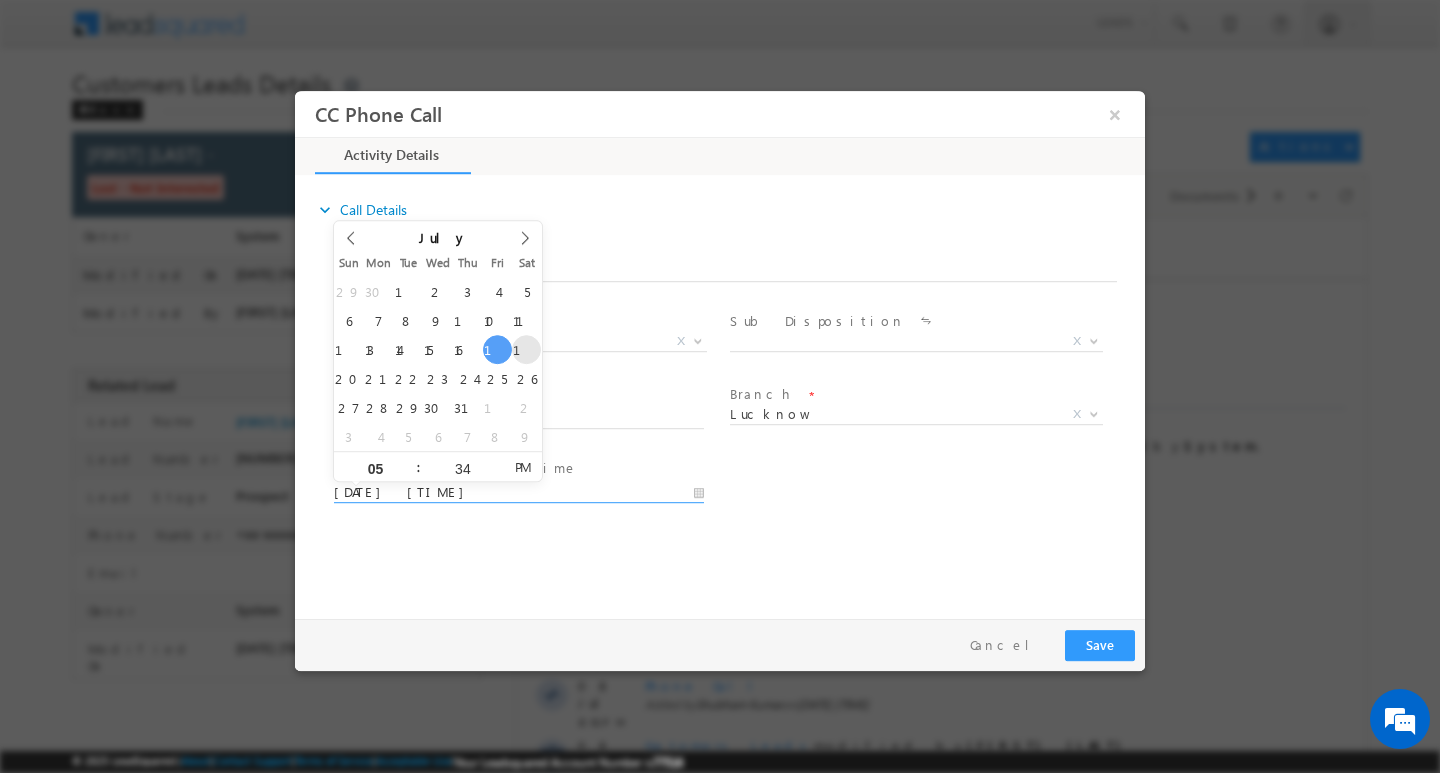 type on "07/19/2025 5:34 PM" 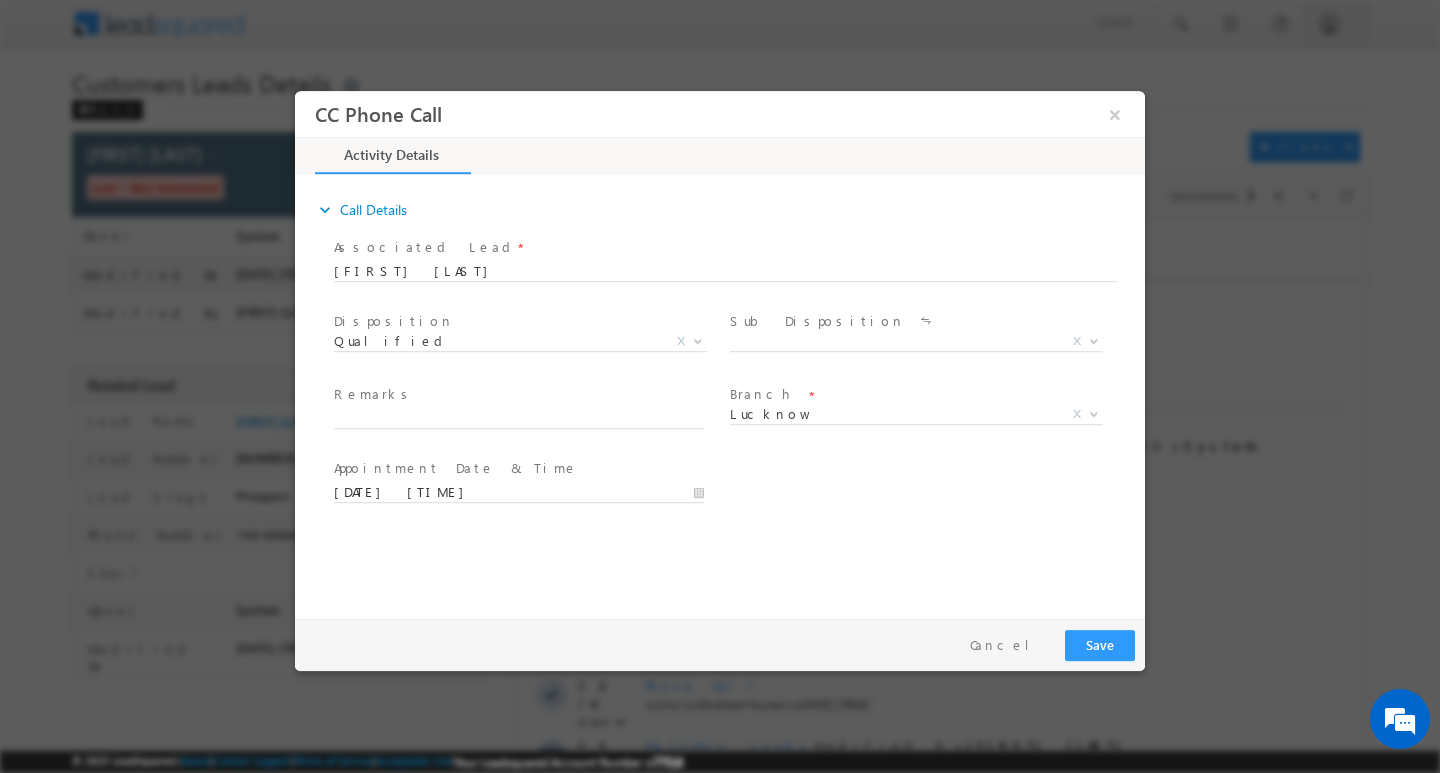 click on "Pay & Save
Save
Cancel" at bounding box center [725, 644] 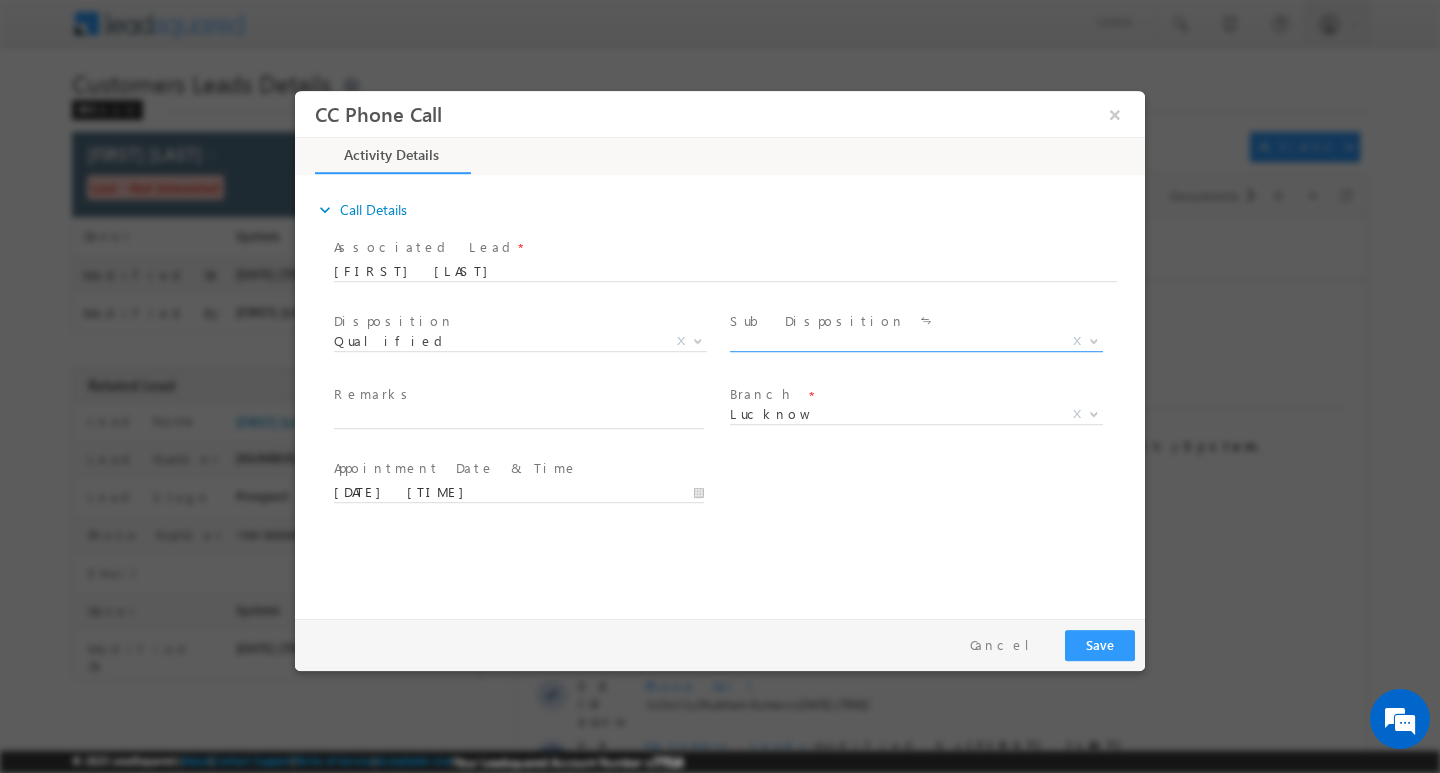 click at bounding box center (1094, 339) 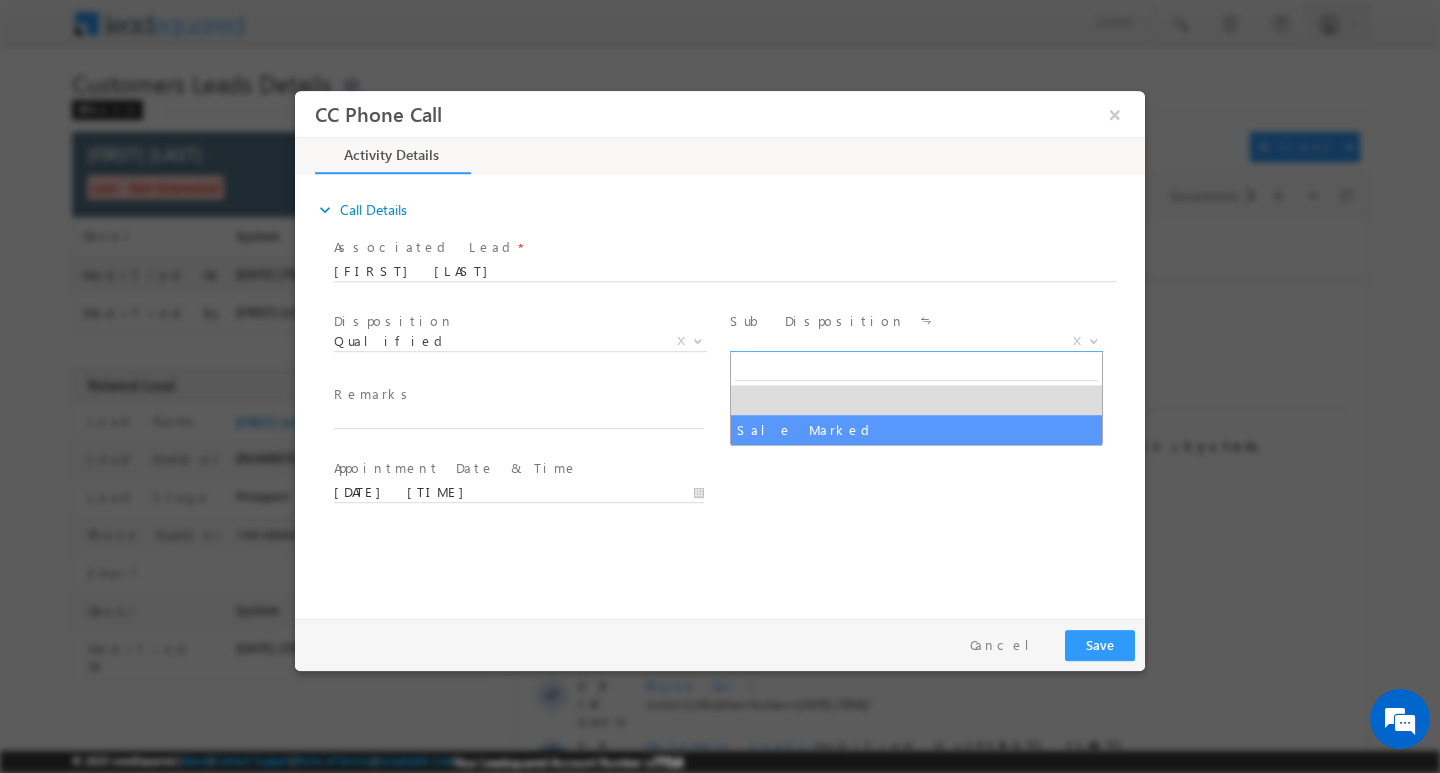 select on "Sale Marked" 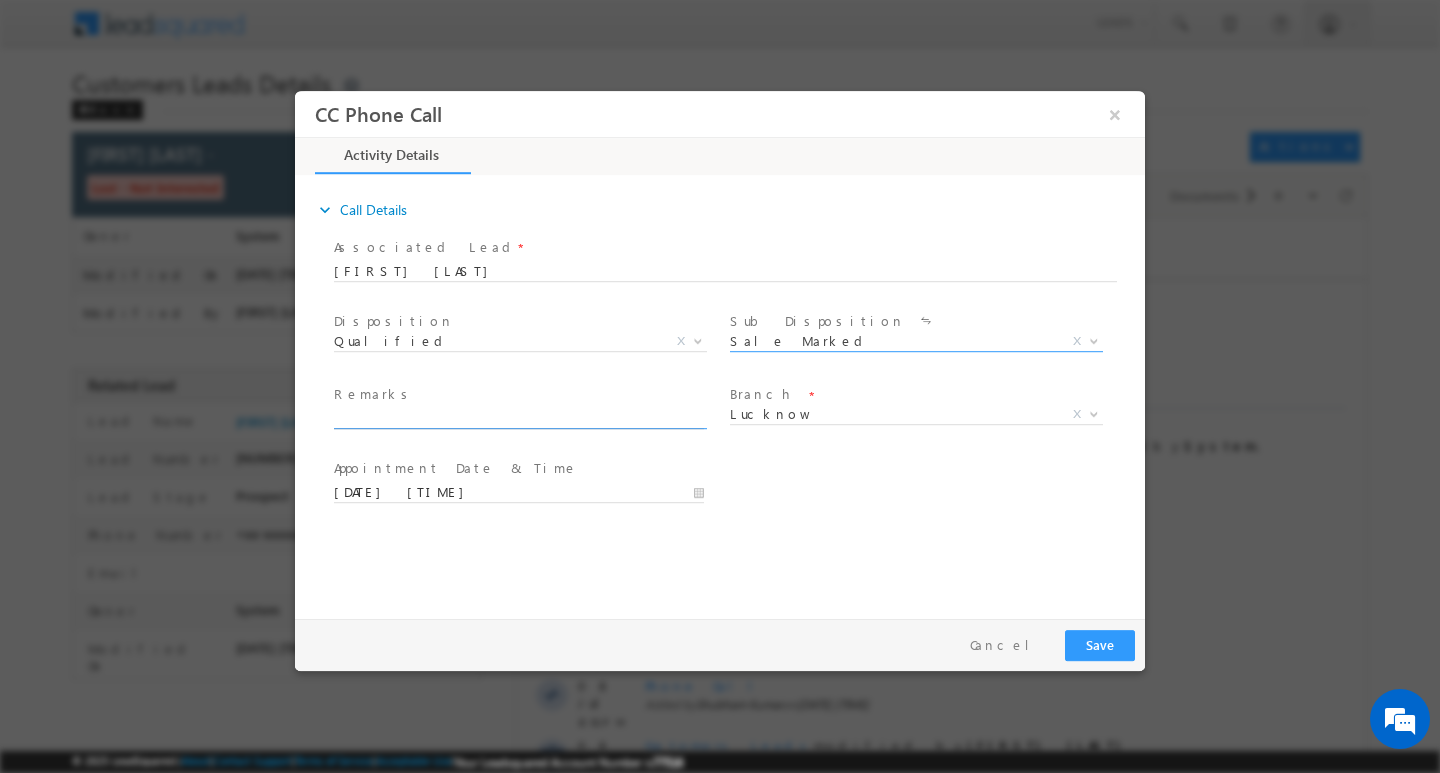 click at bounding box center [519, 418] 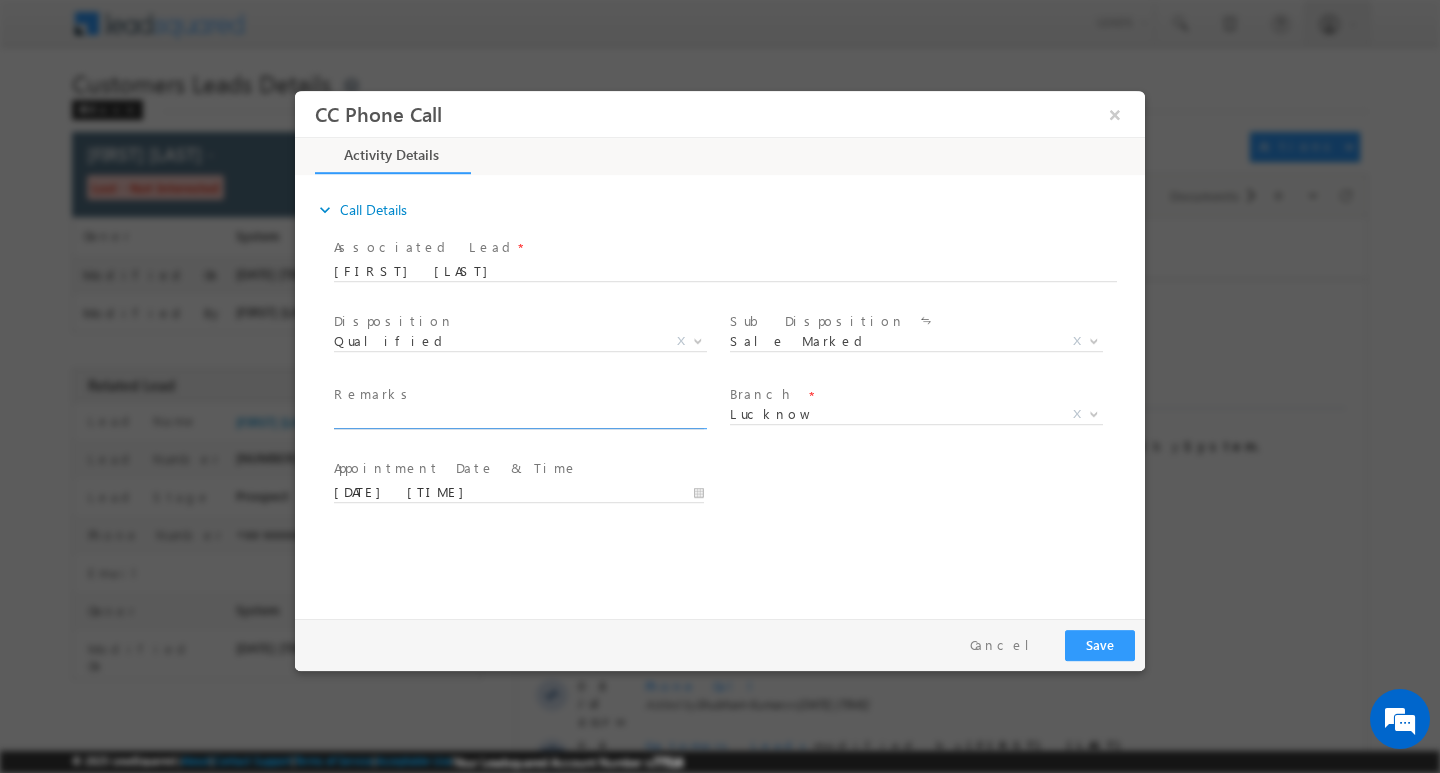 click at bounding box center [519, 418] 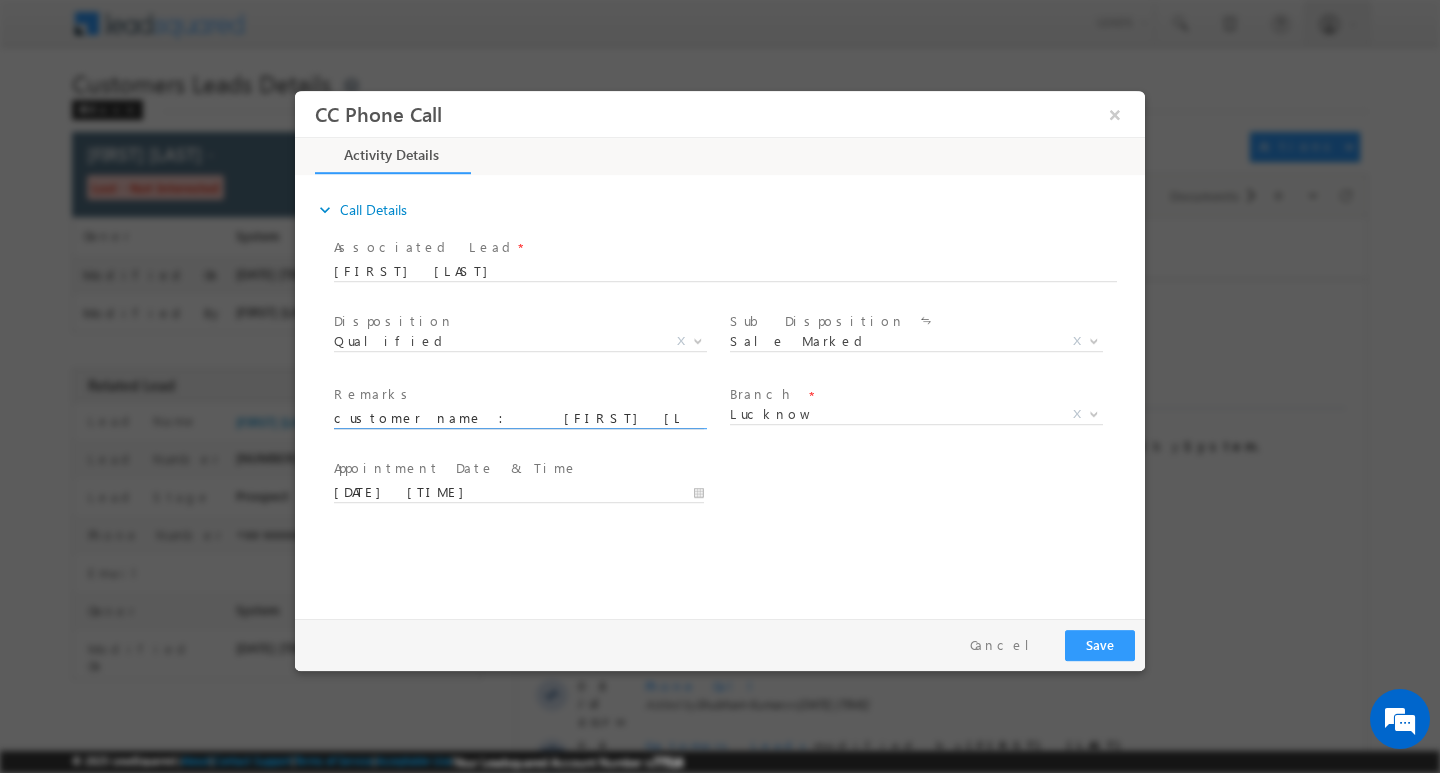 scroll, scrollTop: 0, scrollLeft: 921, axis: horizontal 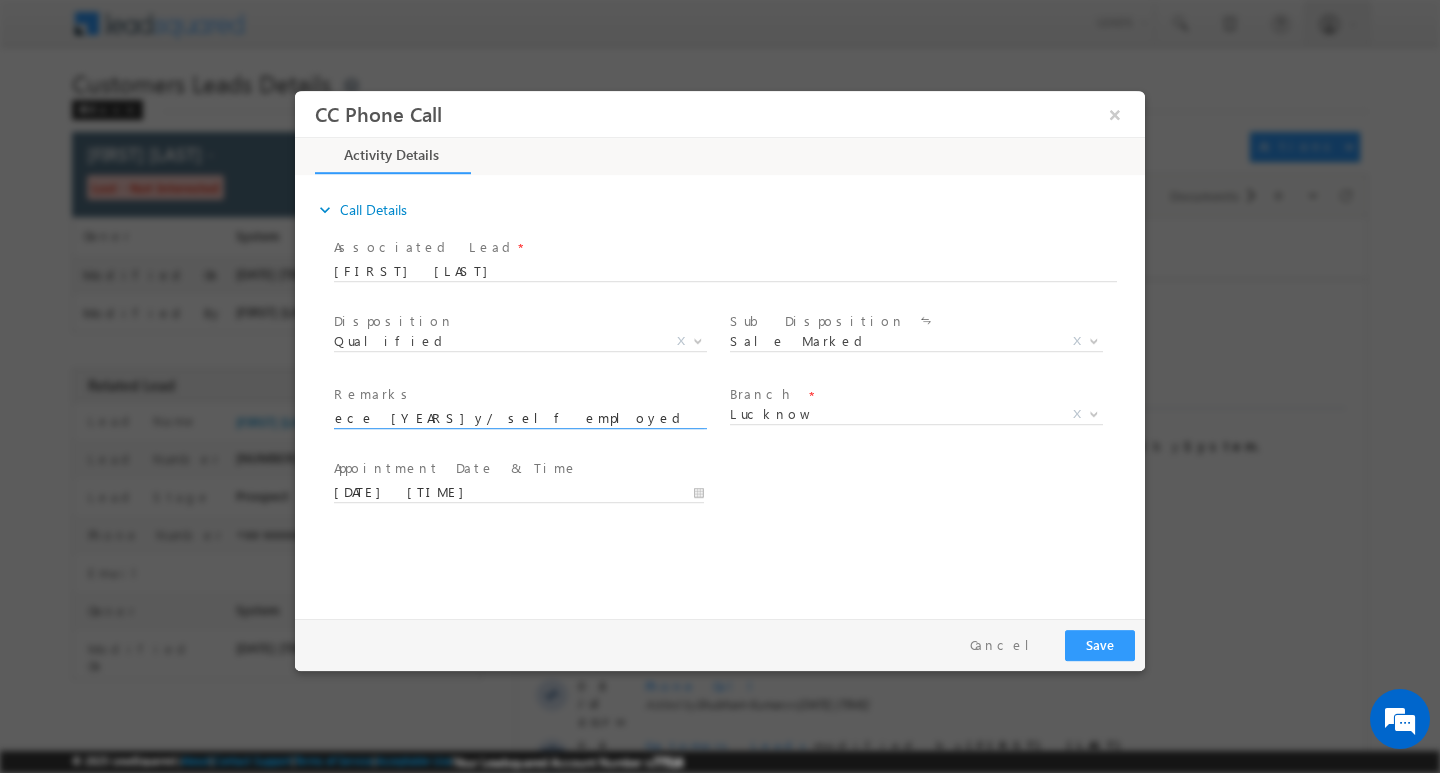 type on "customer name :   Mahesh Lal Balmiki /ag 45/ mothe income  70k / work experiece 22y/ self employed/ loan type / bt+TOPUP/  LOAN AMOUNT 22L/AAD : GOMTI NAGAR  LUCKNOW / PINCODE  226010/ ID 510960/ PHO" 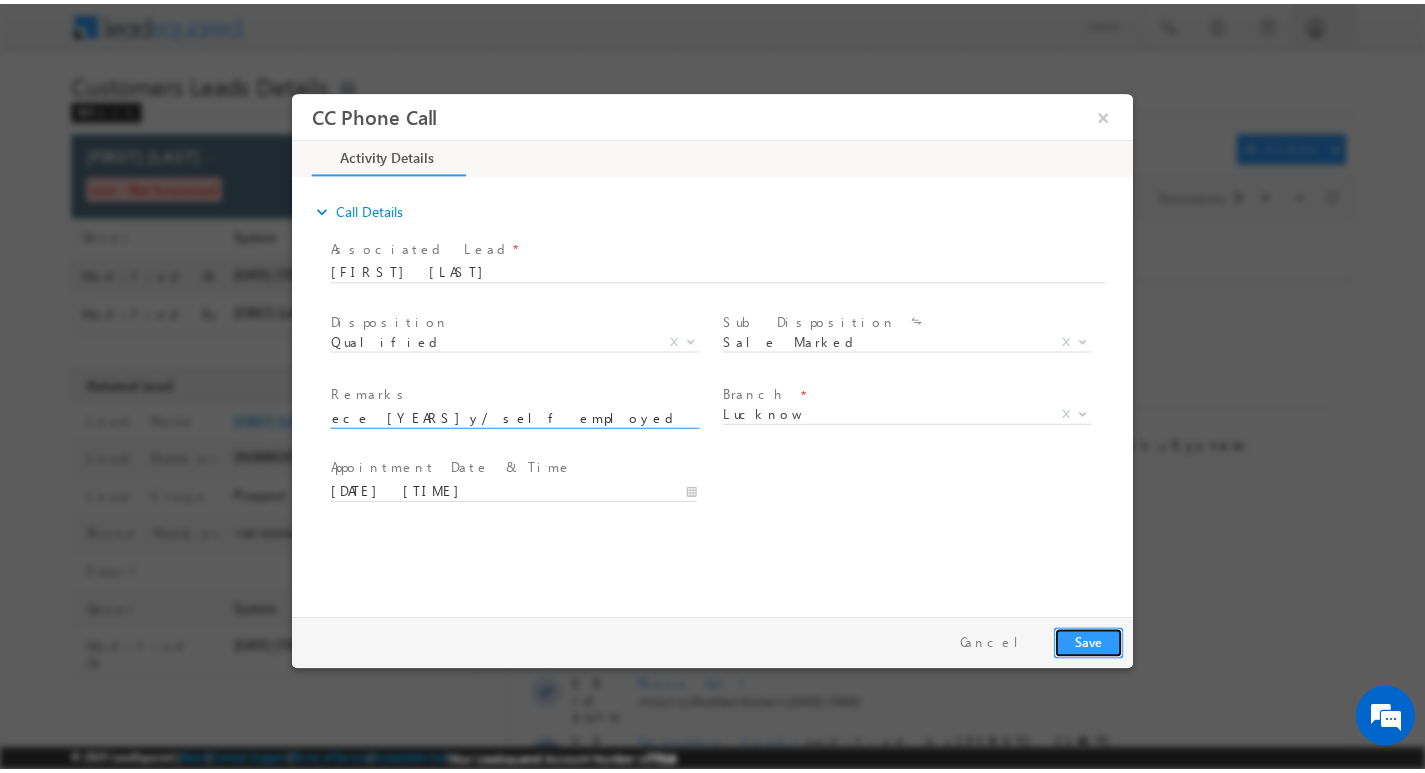 scroll, scrollTop: 0, scrollLeft: 0, axis: both 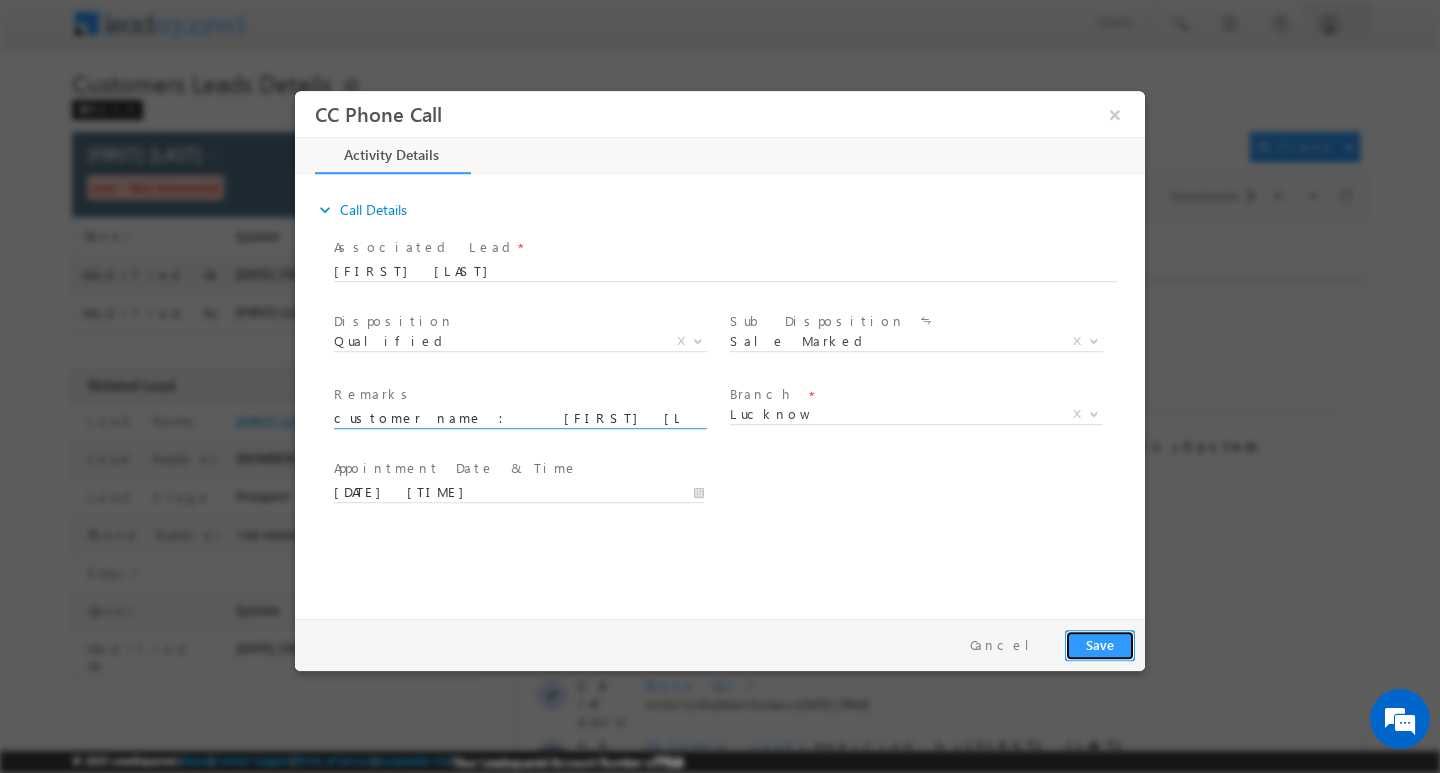click on "Save" at bounding box center (1100, 644) 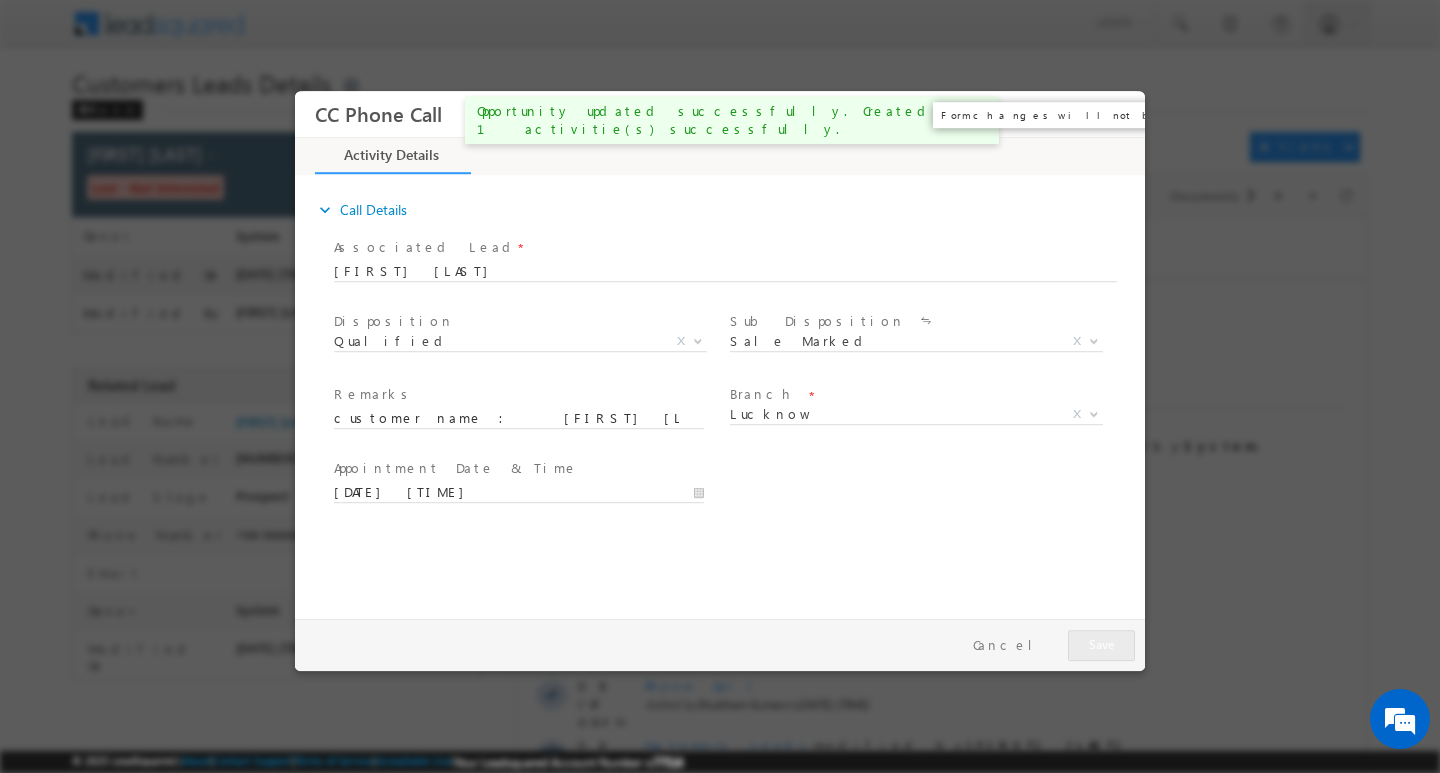 click on "×" at bounding box center (1115, 113) 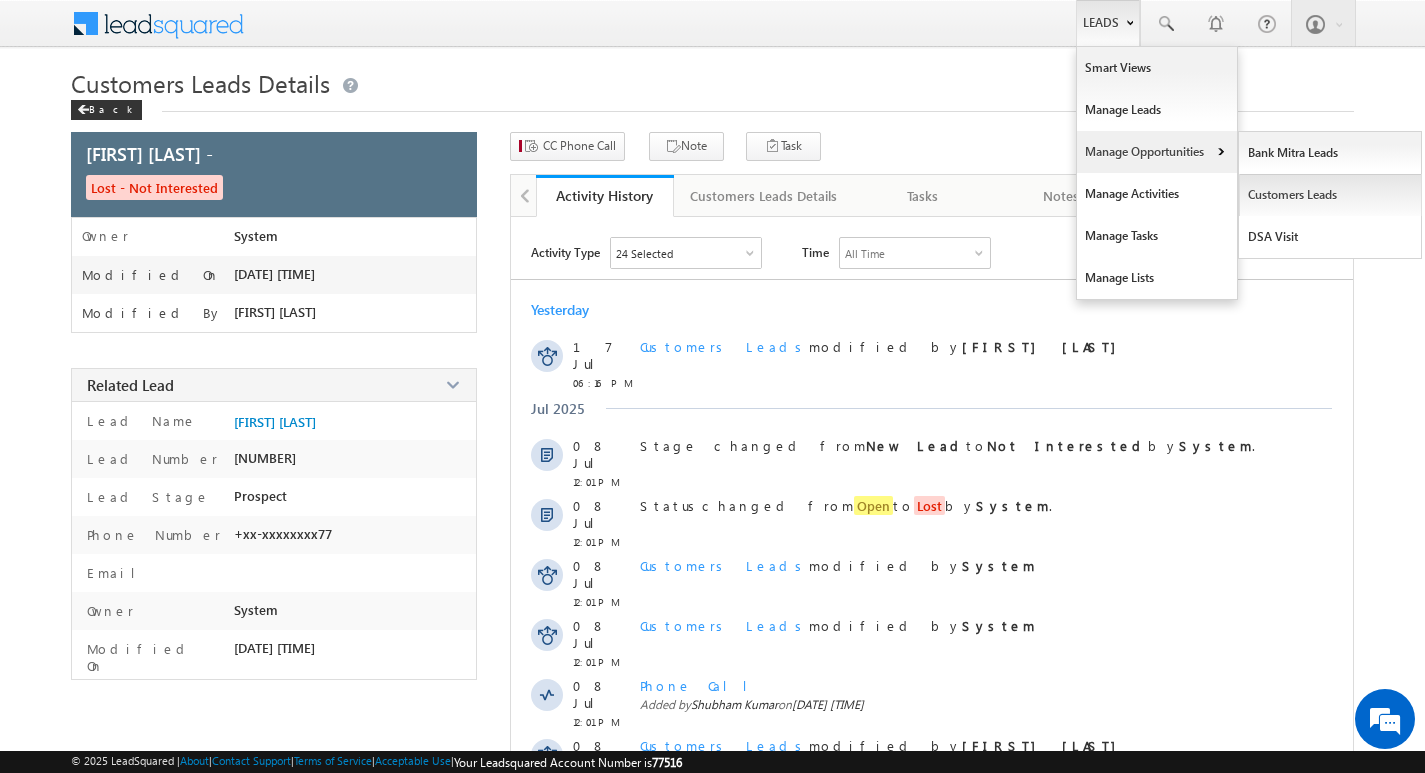 click on "Customers Leads" at bounding box center [1330, 195] 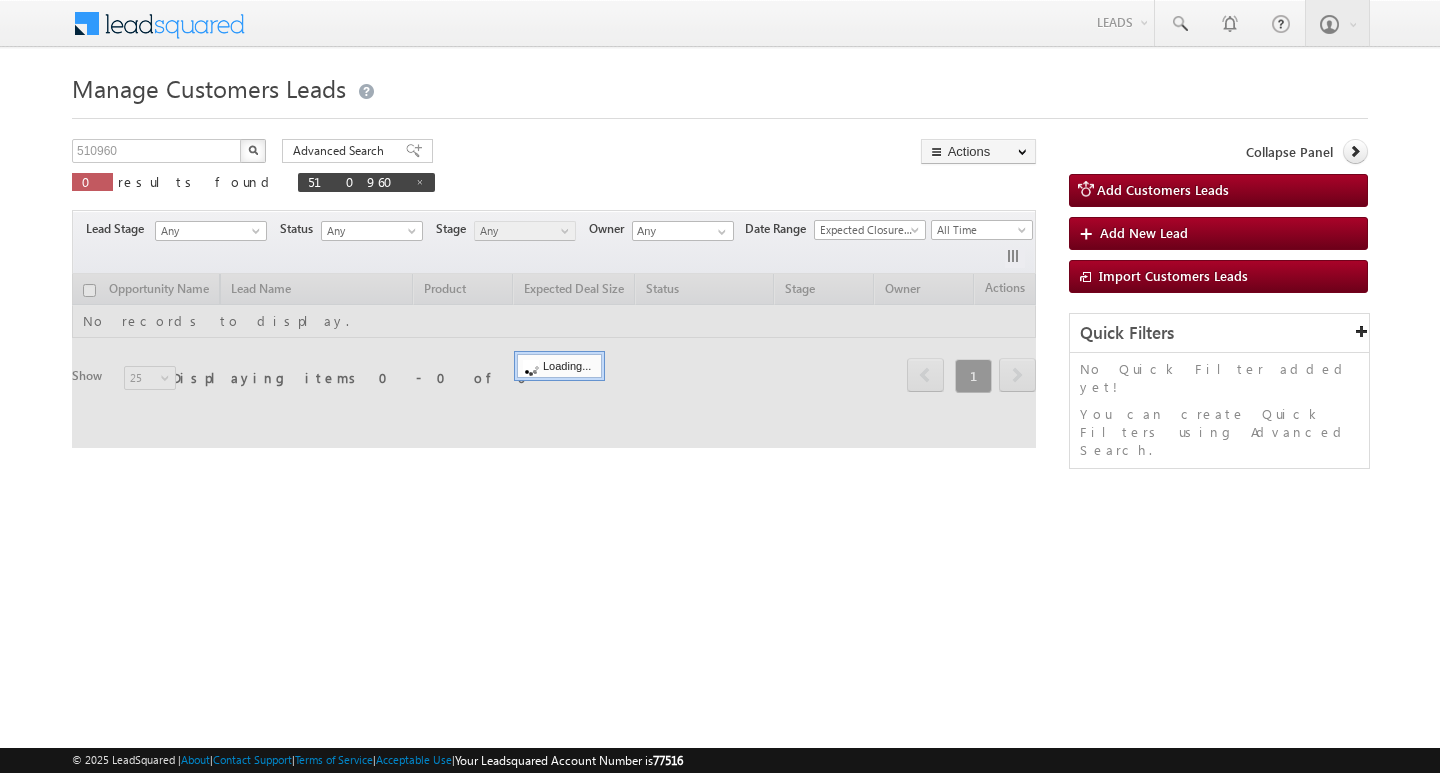 scroll, scrollTop: 0, scrollLeft: 0, axis: both 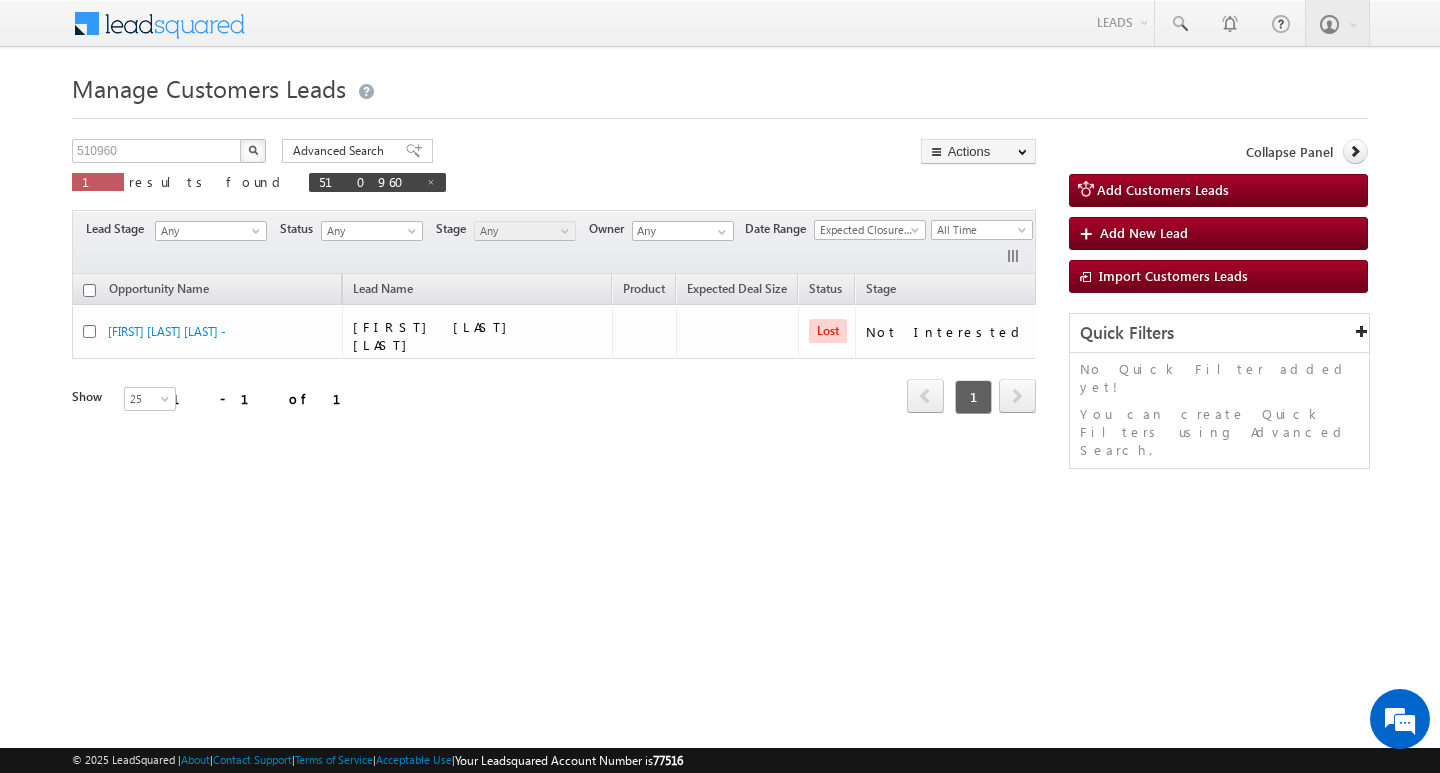 click on "Opportunity Name
Lead Name     Product         Expected Deal Size
Status       Stage     Owner
Actions
[FIRST] [LAST] [LAST]  -    [FIRST] [LAST] [LAST]              Lost Not Interested System               Refresh first prev 1 next last 1 - 1 of 1
Show
15
25
50
100
200
25" at bounding box center [554, 356] 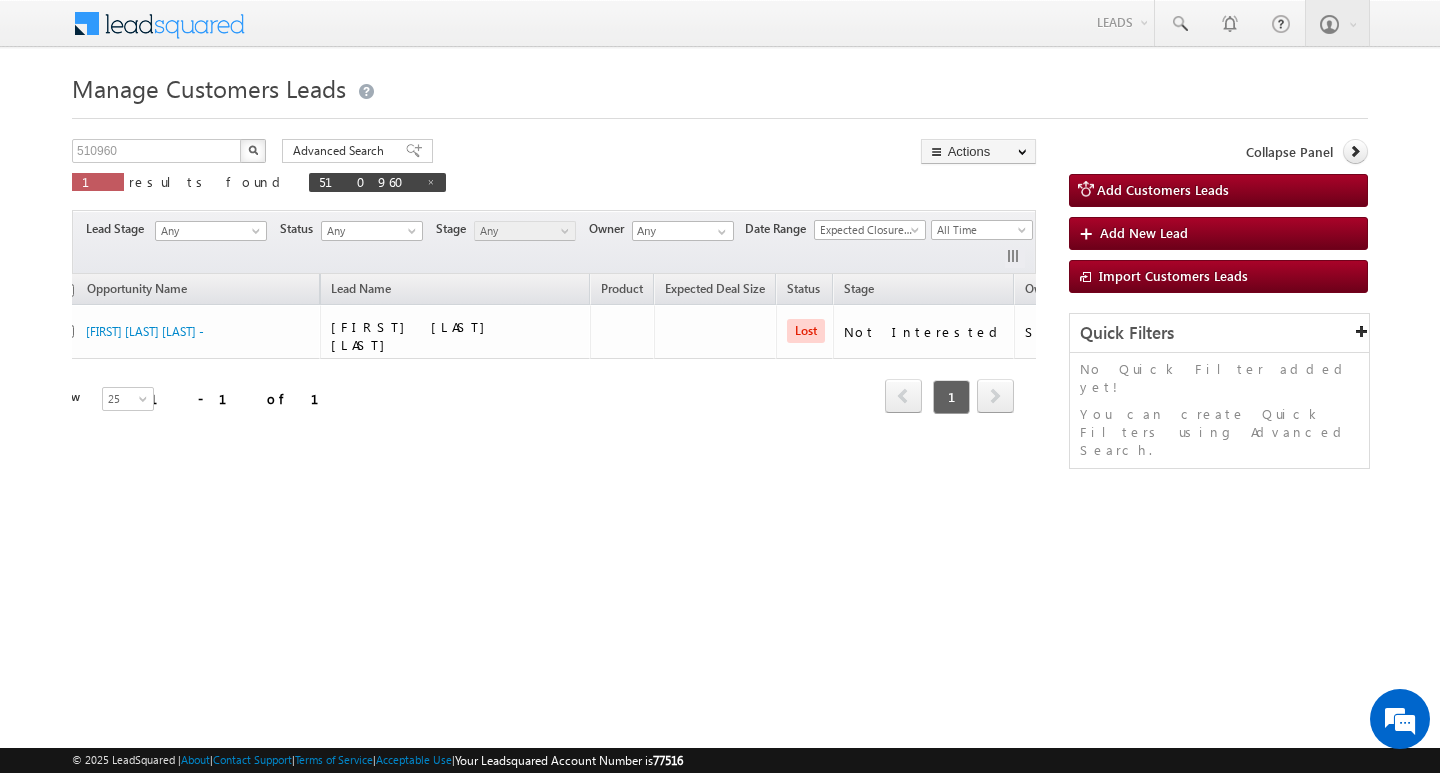 scroll, scrollTop: 0, scrollLeft: 69, axis: horizontal 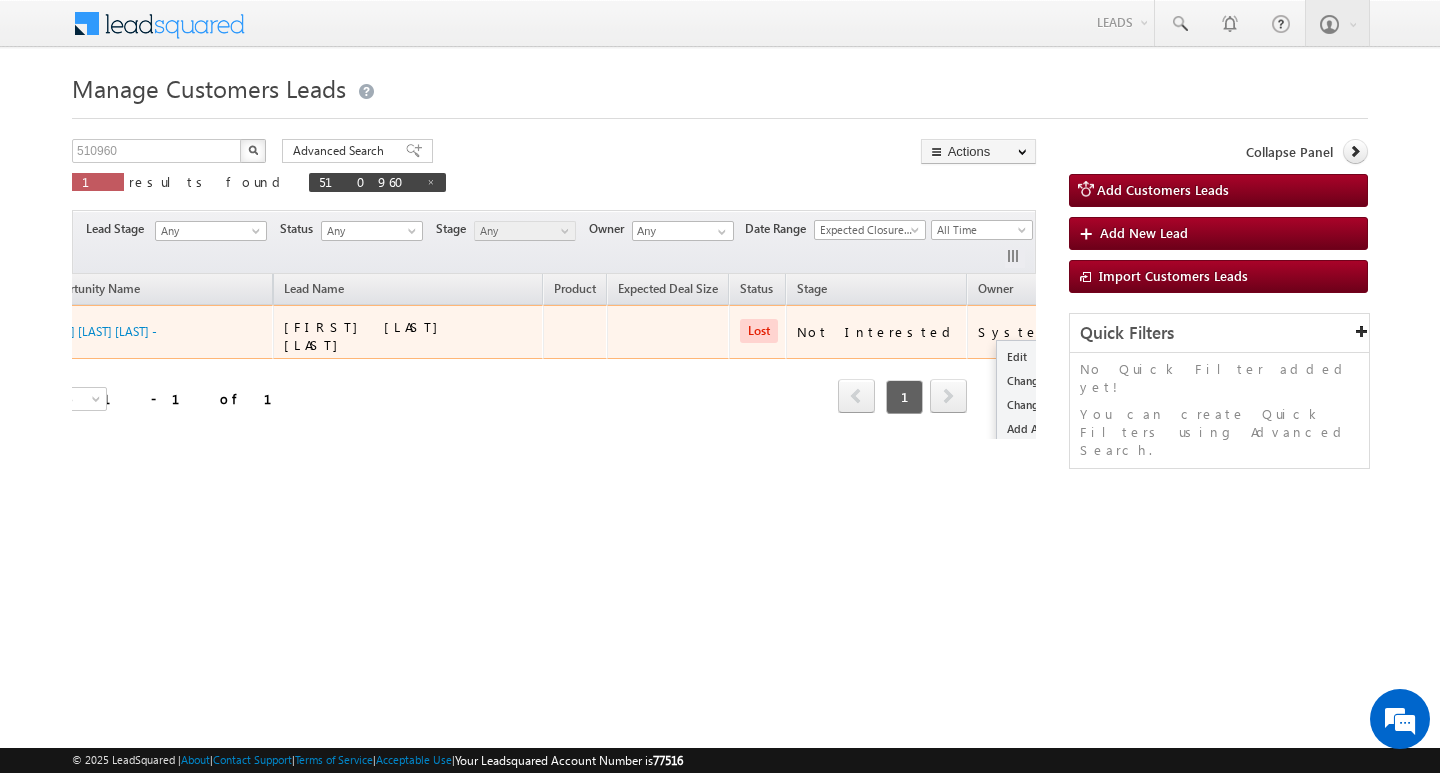 click at bounding box center [1087, 331] 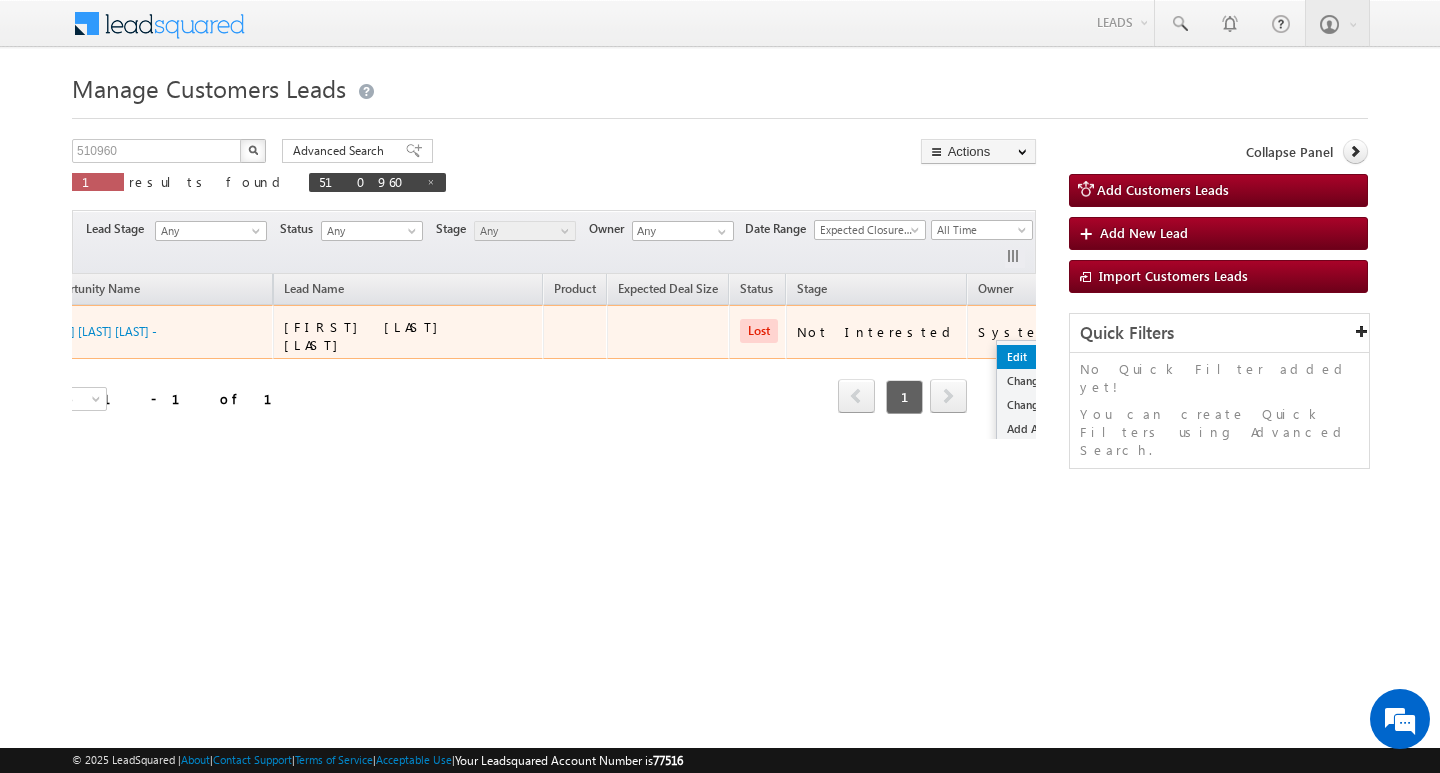 click on "Edit" at bounding box center (1047, 357) 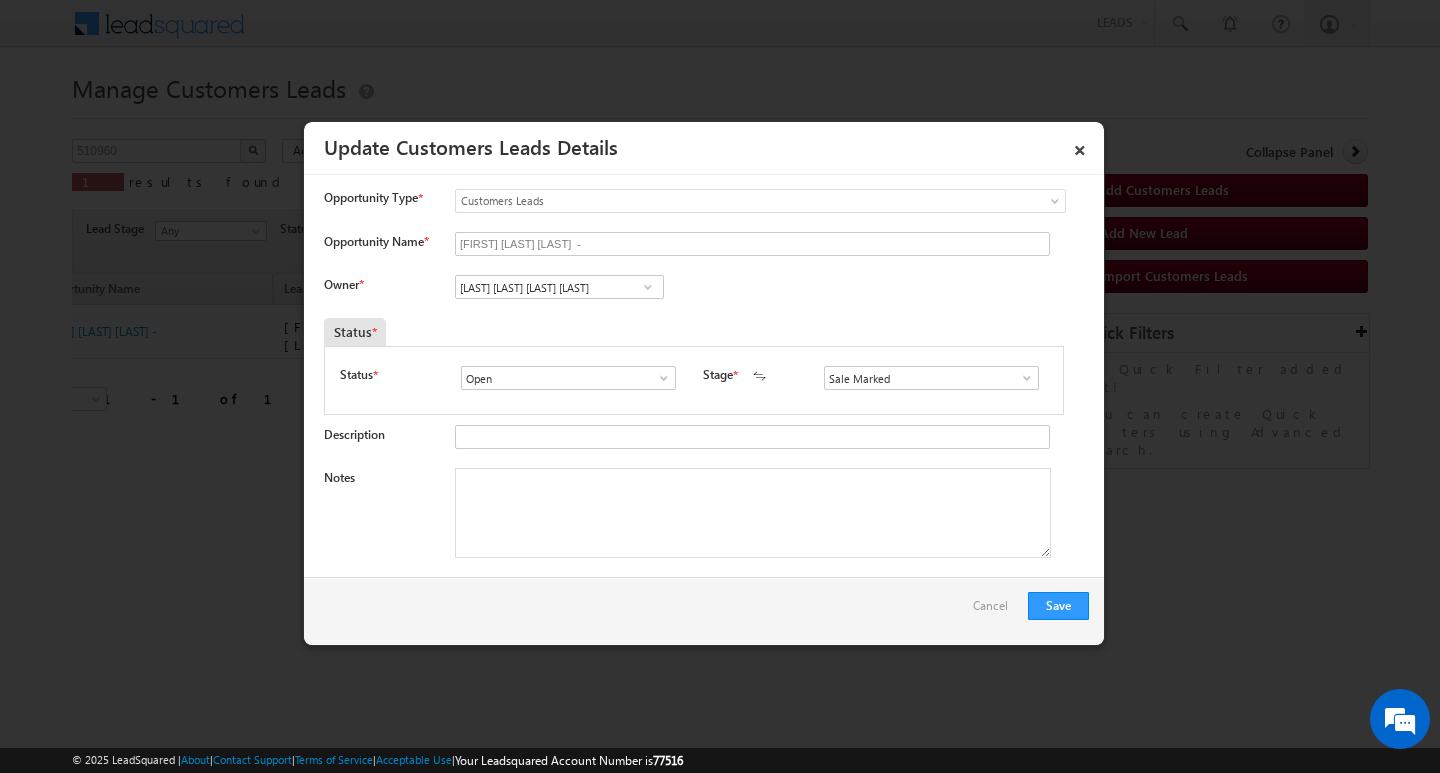 click at bounding box center [648, 287] 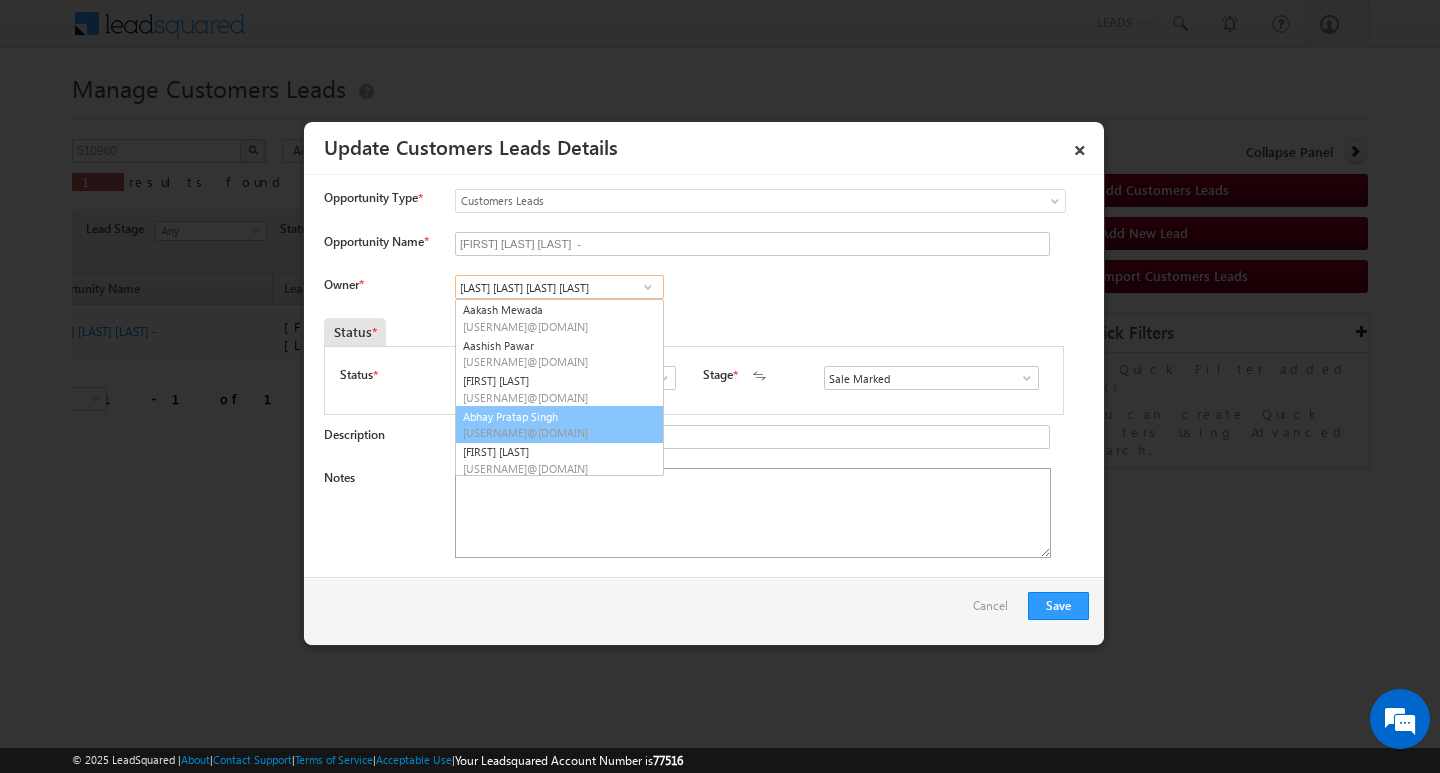 scroll, scrollTop: 5, scrollLeft: 0, axis: vertical 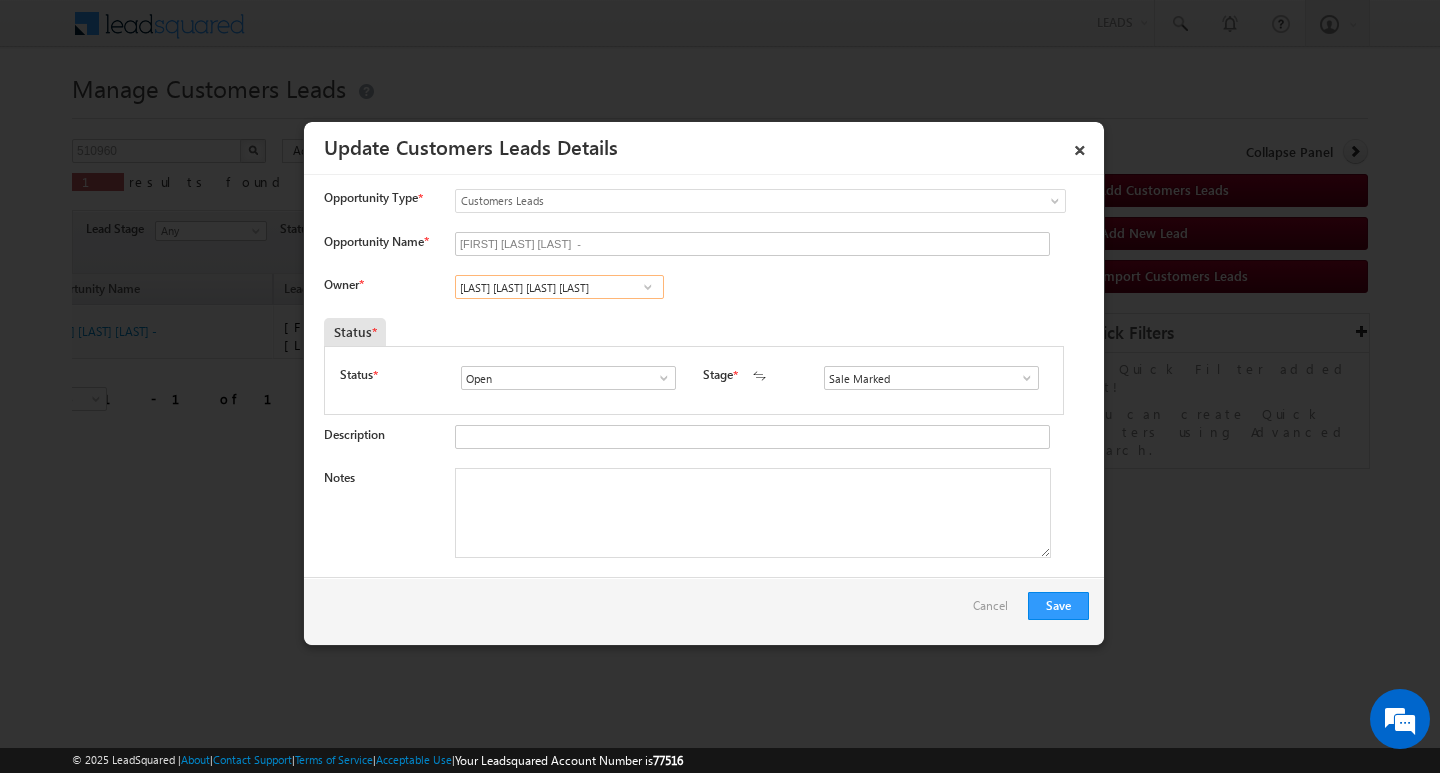 click on "[LAST] [LAST] [LAST] [LAST]" at bounding box center (559, 287) 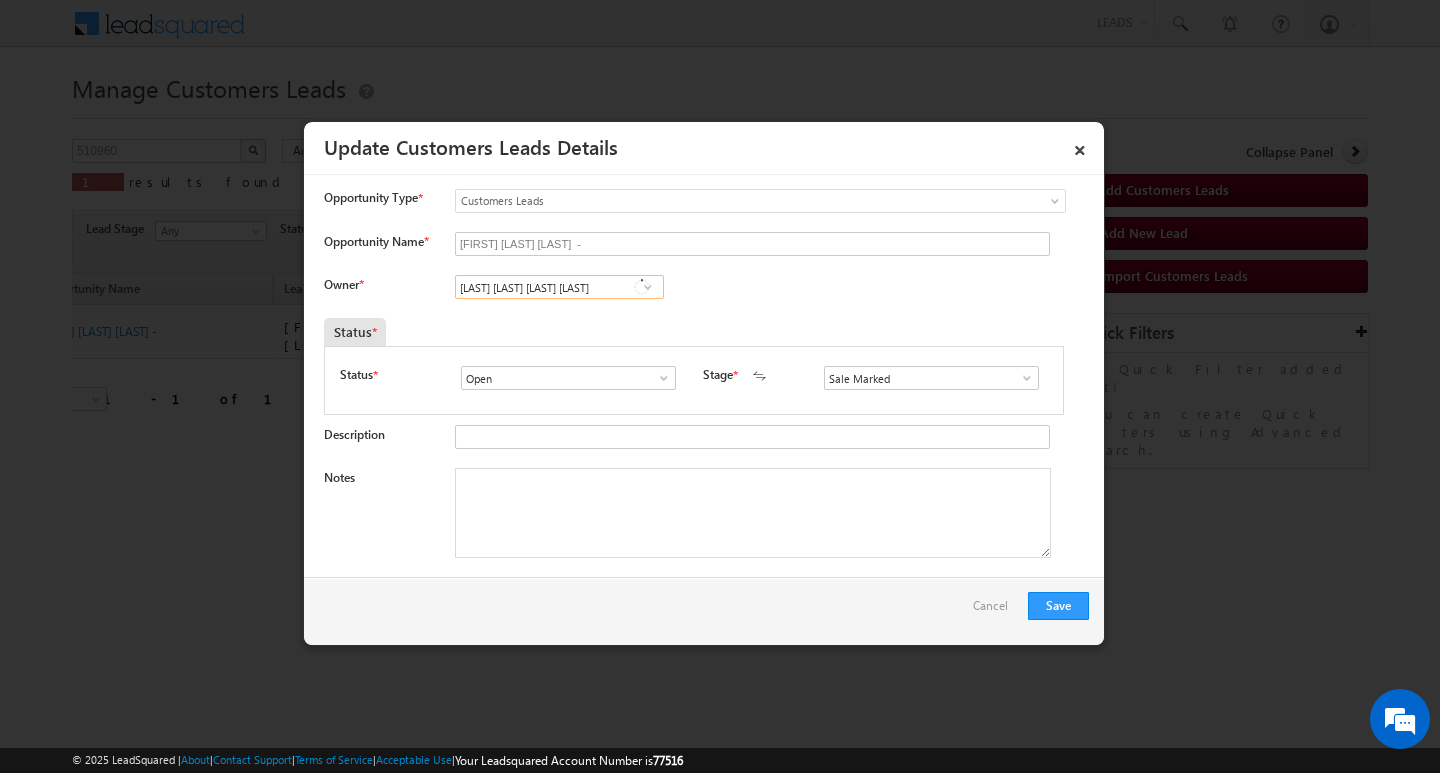 scroll, scrollTop: 0, scrollLeft: 0, axis: both 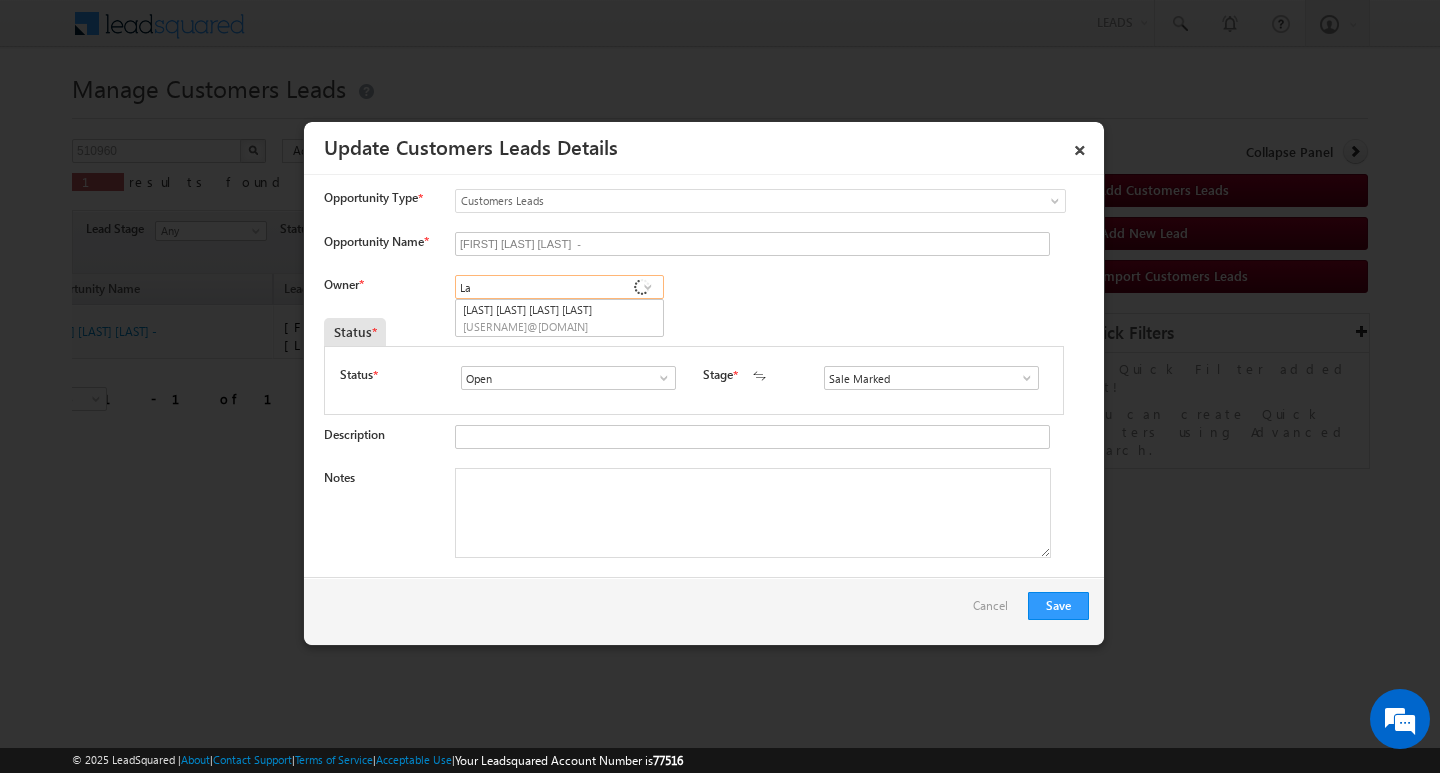 type on "L" 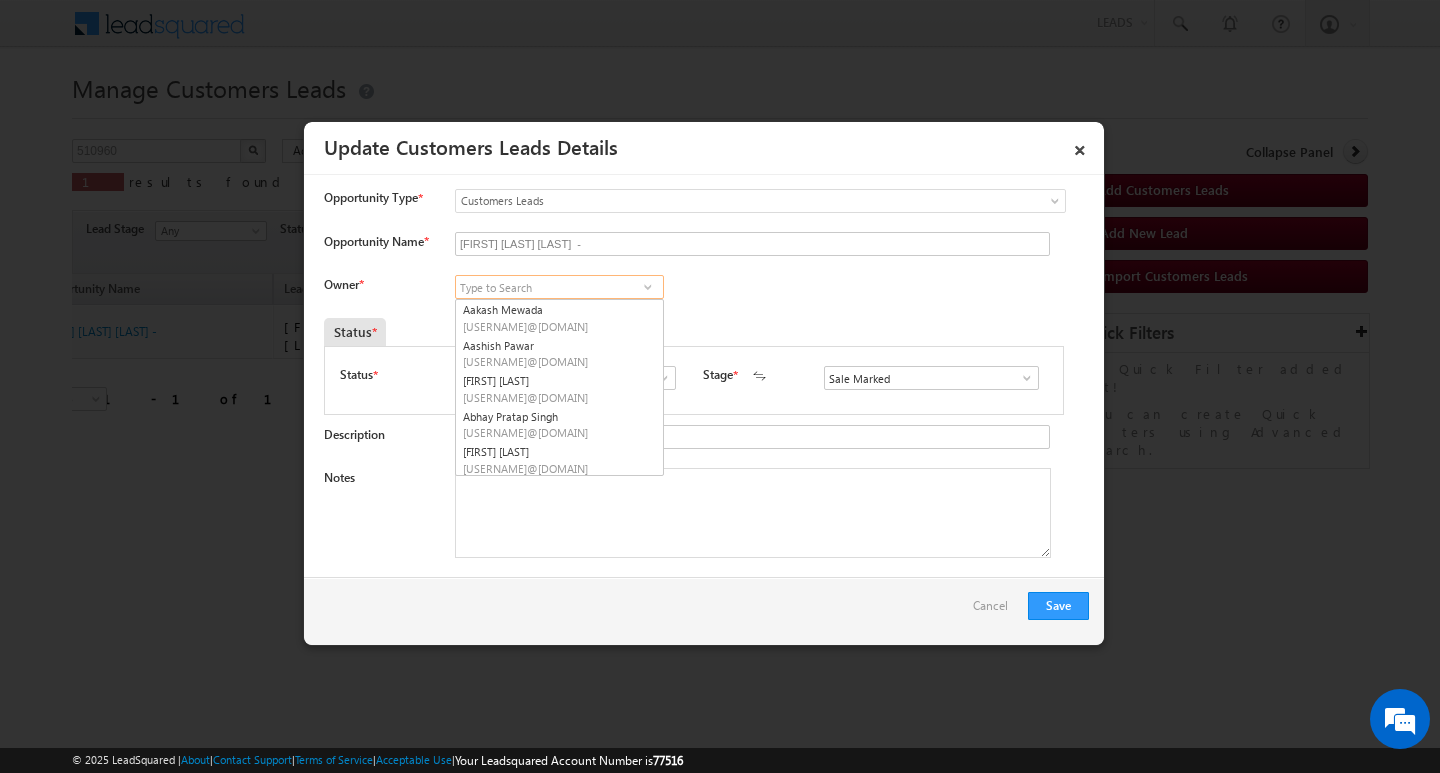 paste on "[USERNAME]@[DOMAIN]" 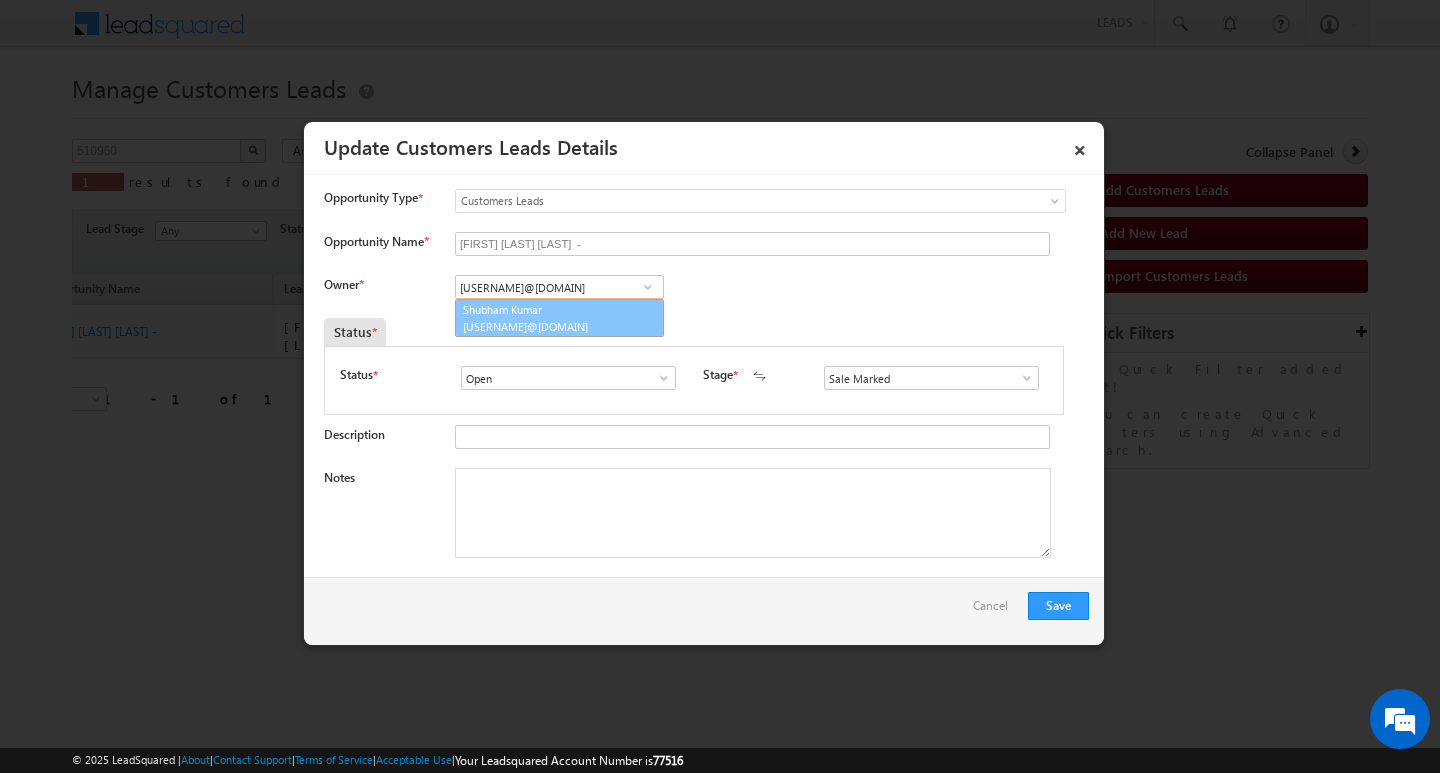 click on "[FIRST] [LAST]   [USERNAME]@[DOMAIN]" at bounding box center (559, 318) 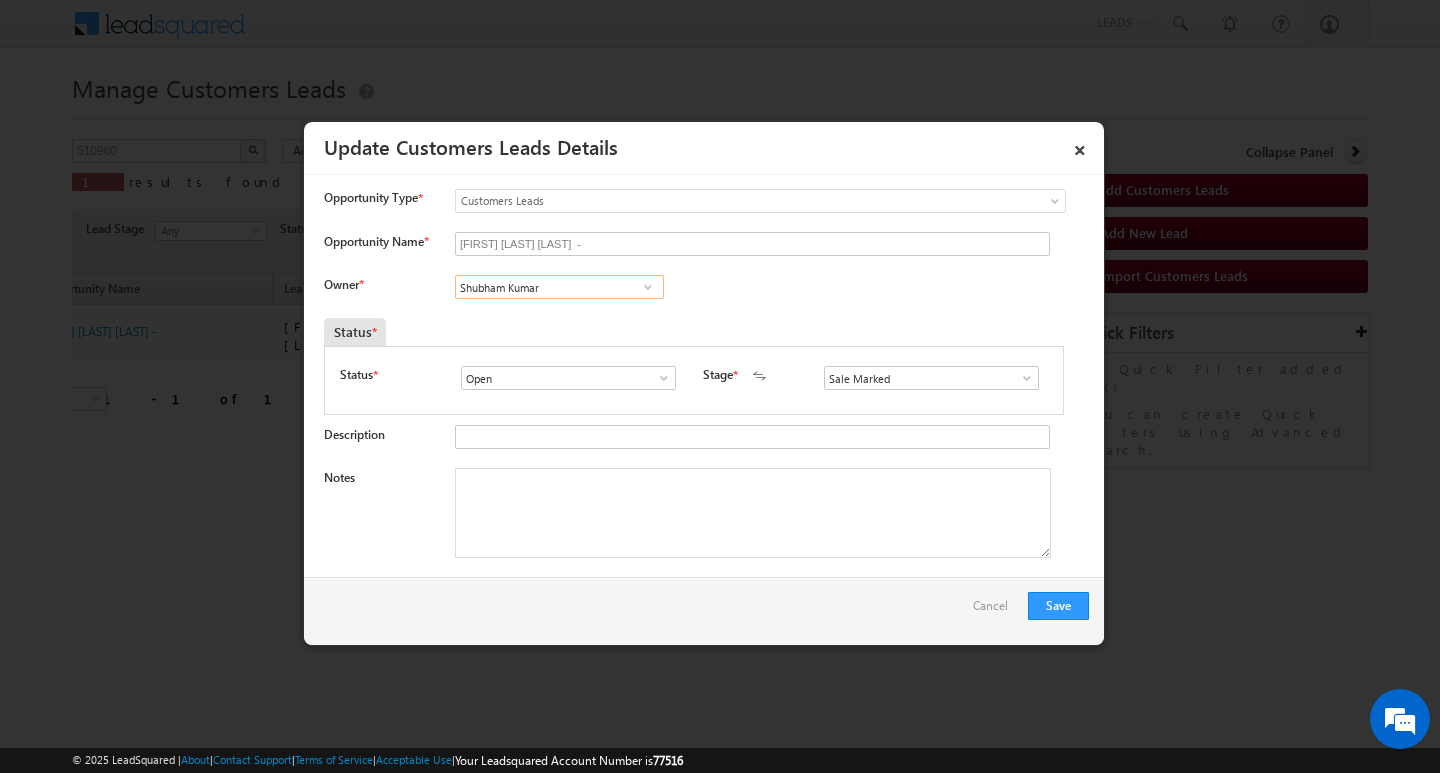 click on "Shubham Kumar" at bounding box center (559, 287) 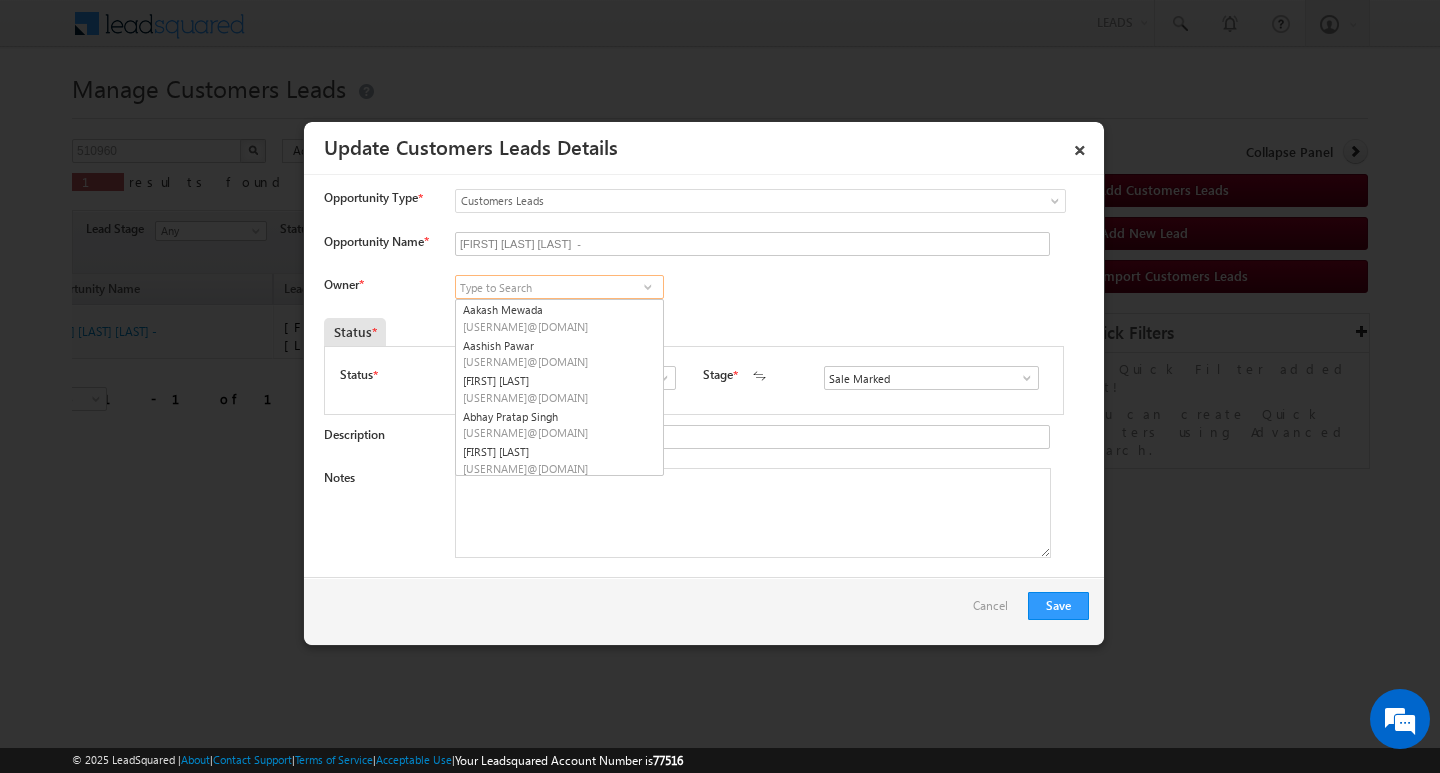 paste on "[USERNAME]@[DOMAIN]" 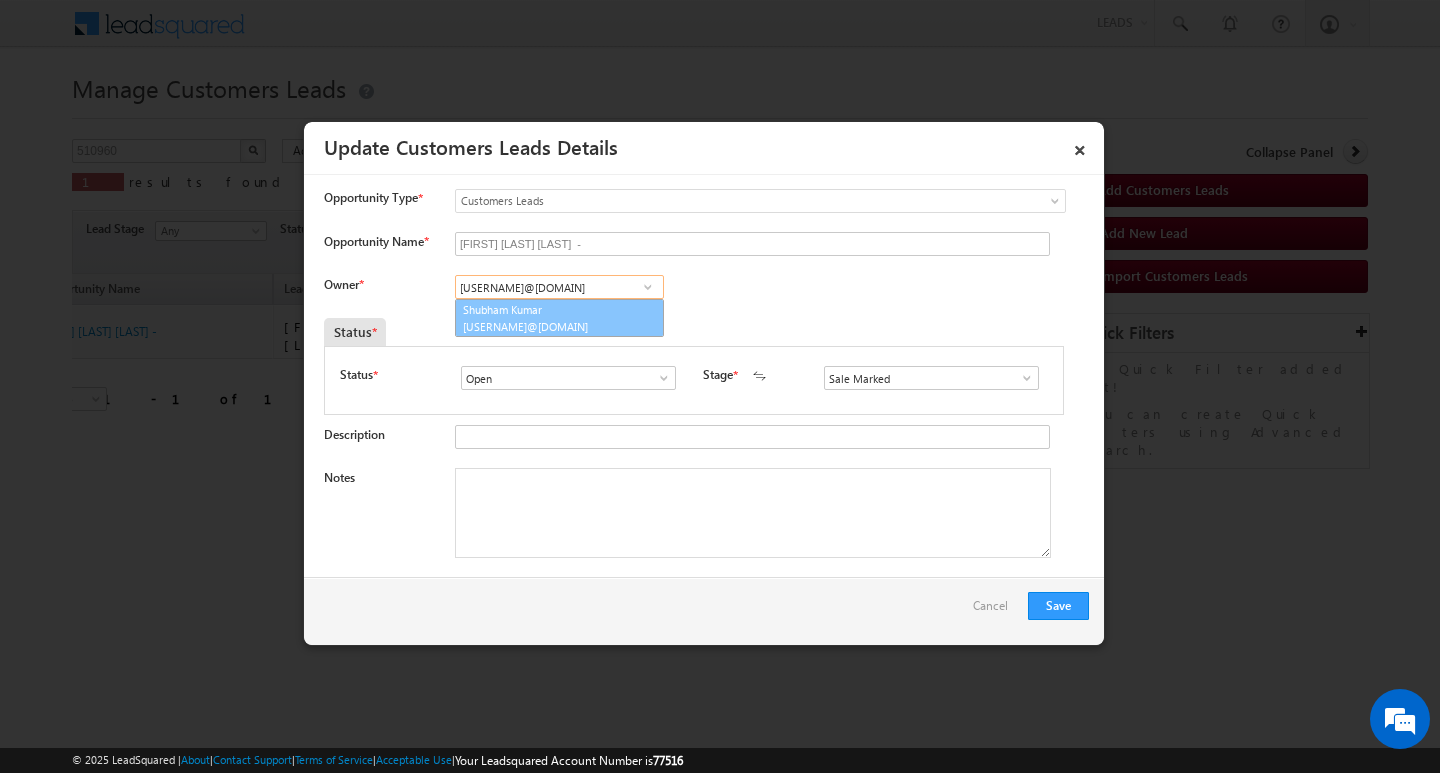 click on "[FIRST] [LAST]   [USERNAME]@[DOMAIN]" at bounding box center [559, 318] 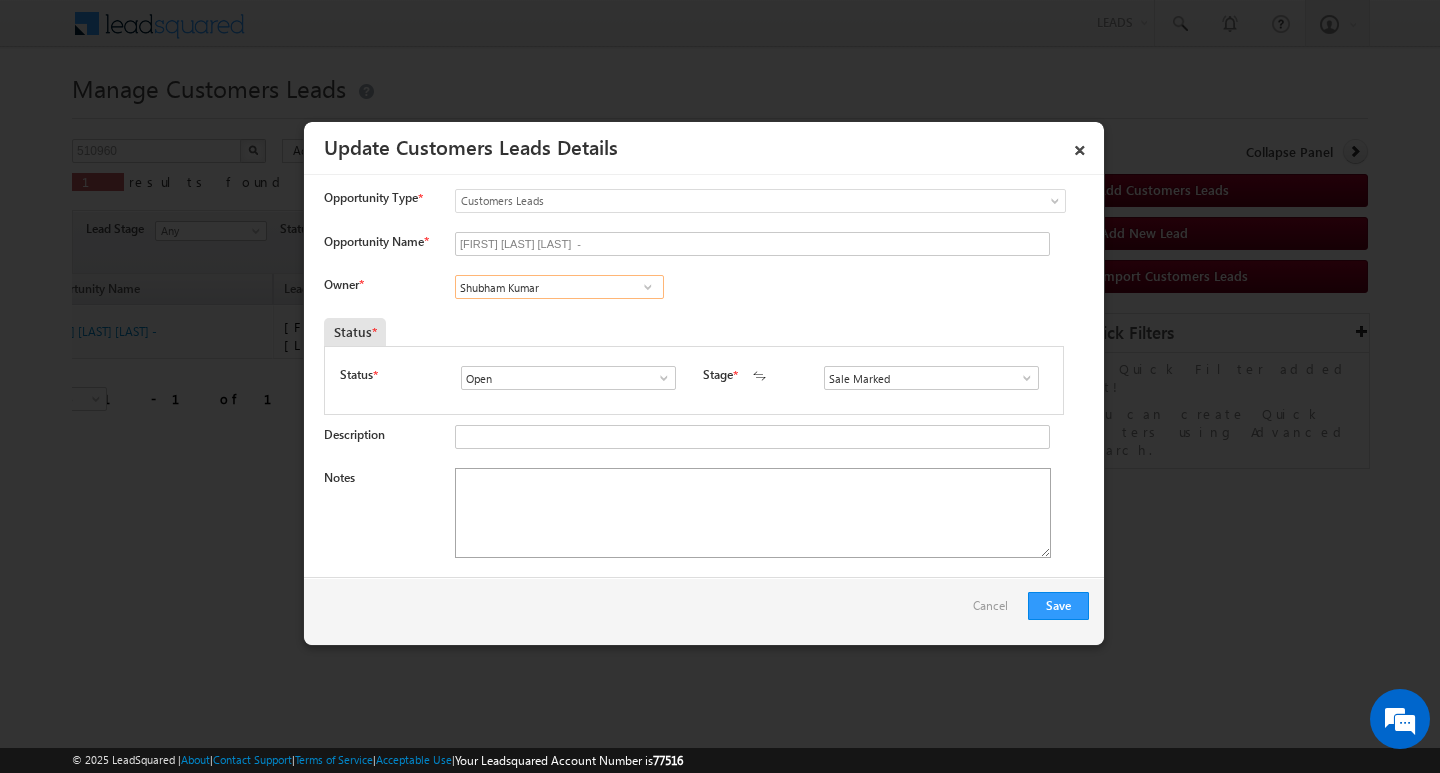 type on "Shubham Kumar" 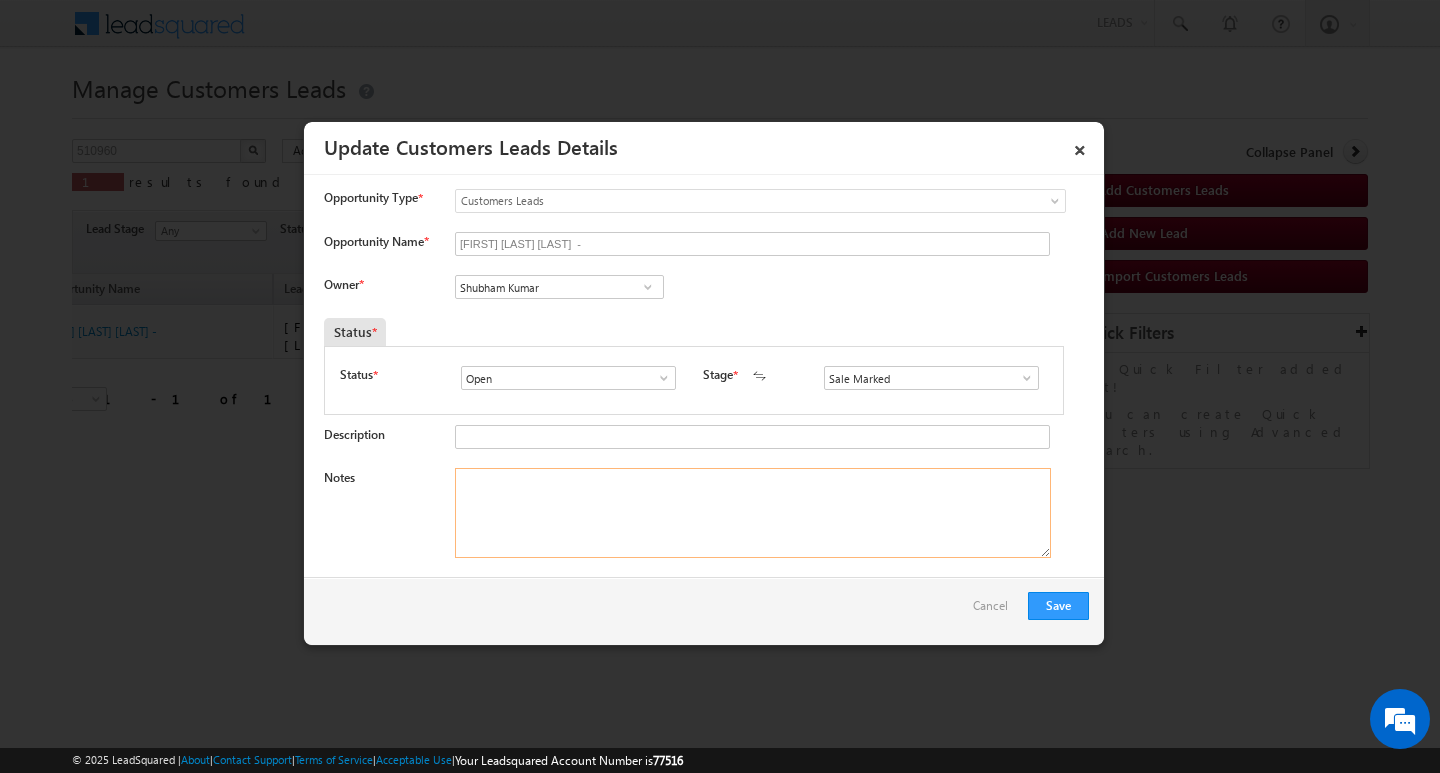 click on "Notes" at bounding box center [753, 513] 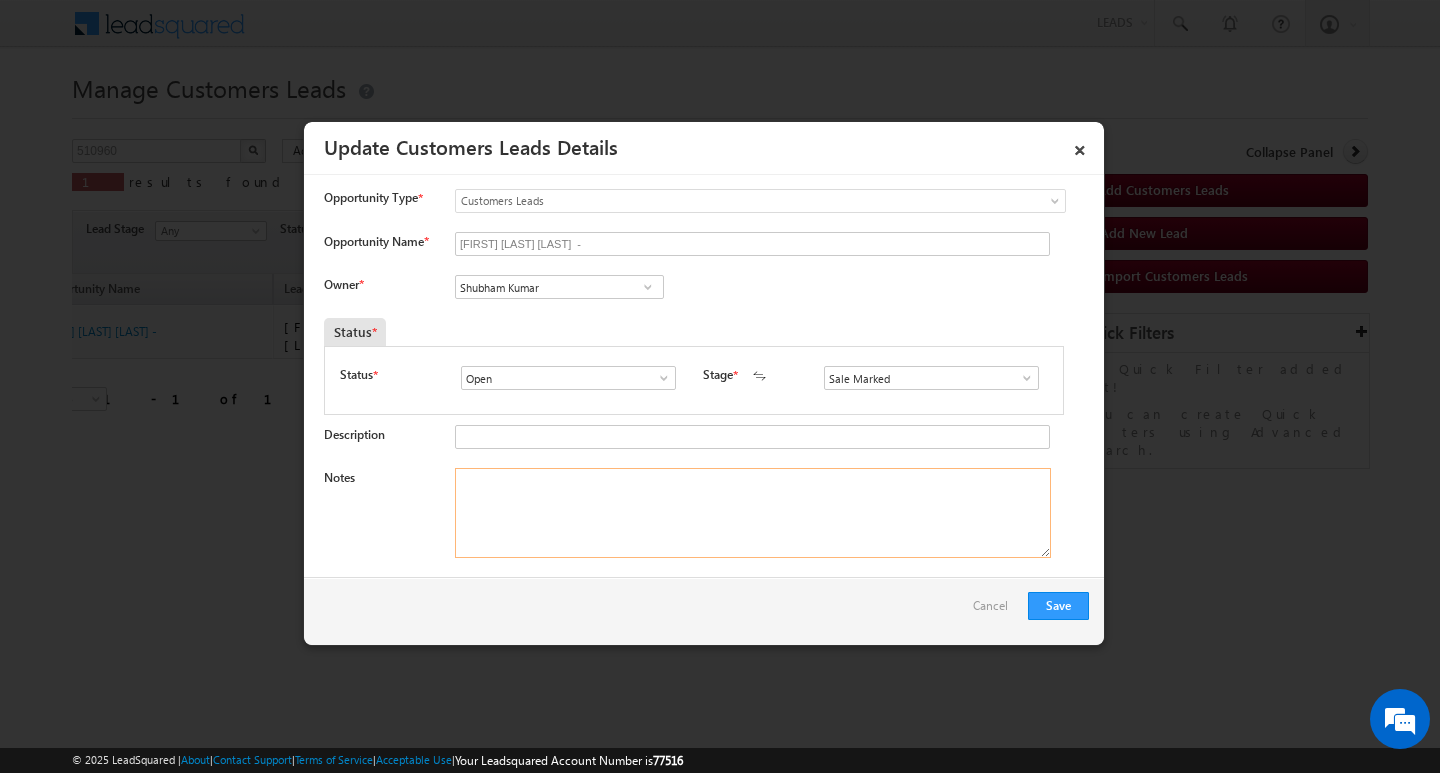 click on "Notes" at bounding box center [753, 513] 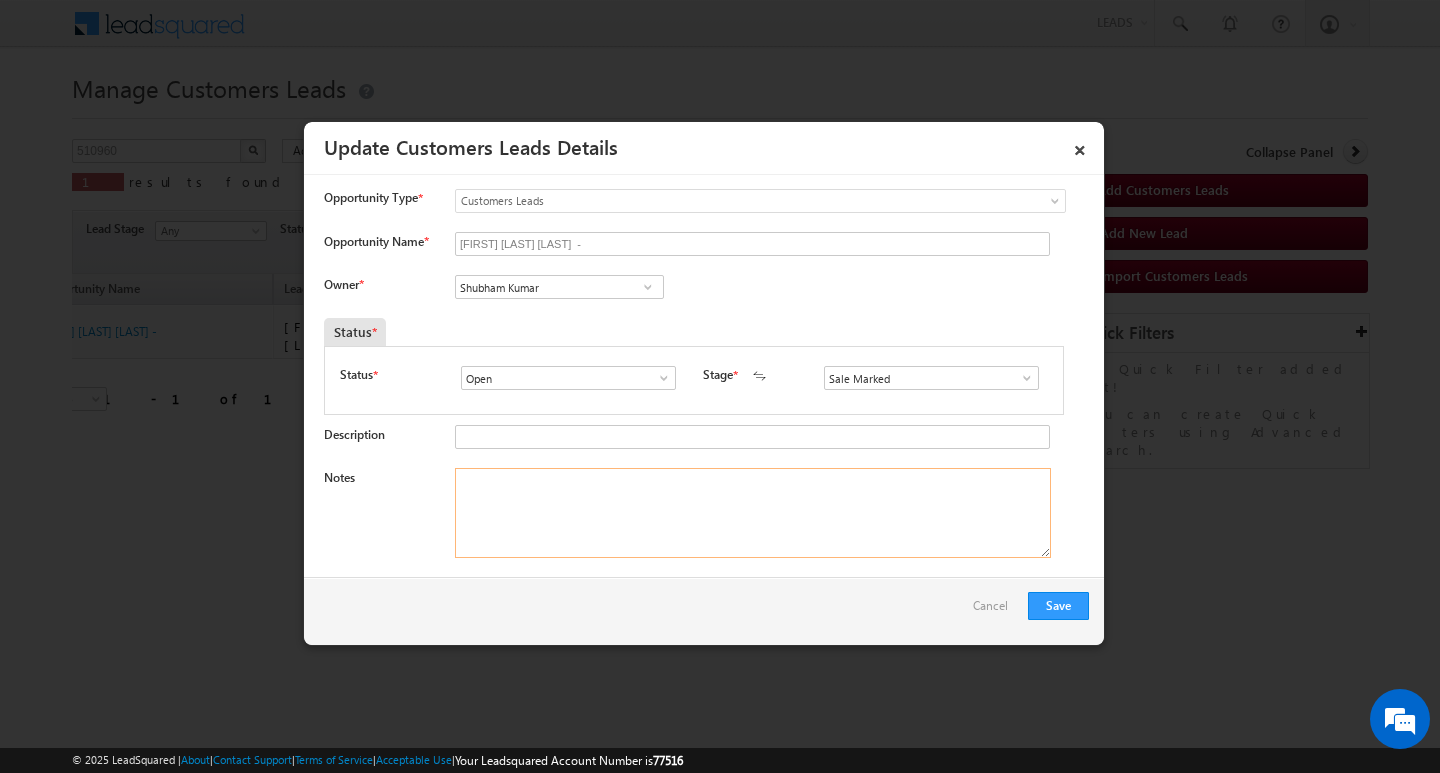 paste on "customer name :   [FIRST] [LAST] [LAST] /ag [AGE]/ mothe income  [SALARY] / work experiece [YEARS]/ self employed/ loan type / bt+TOPUP/  LOAN AMOUNT [AMOUNT]/ aad : [STREET] [CITY] / PINCODE  [PINCODE]/ ID [NUMBER]/ PHONE NO:  [PHONE]/" 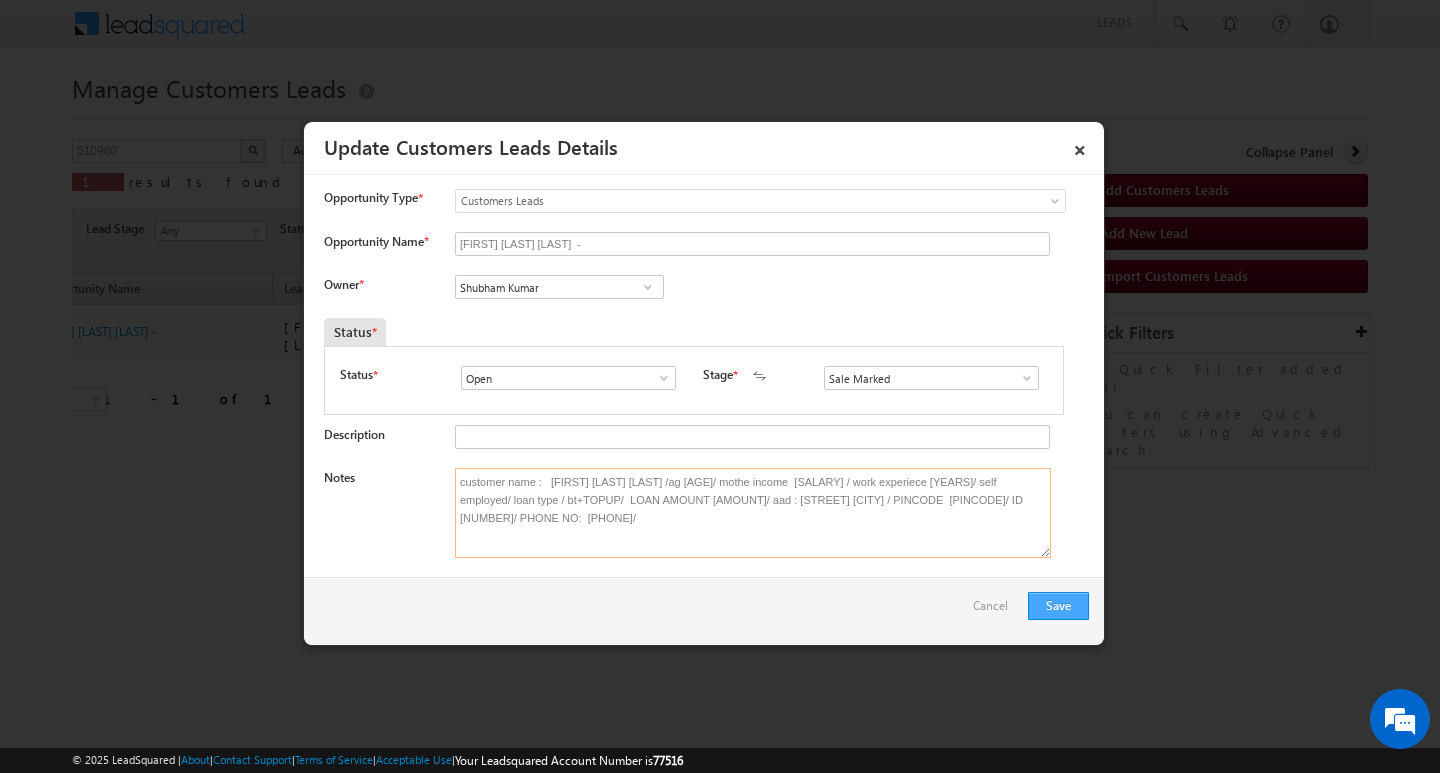 type on "customer name :   [FIRST] [LAST] [LAST] /ag [AGE]/ mothe income  [SALARY] / work experiece [YEARS]/ self employed/ loan type / bt+TOPUP/  LOAN AMOUNT [AMOUNT]/ aad : [STREET] [CITY] / PINCODE  [PINCODE]/ ID [NUMBER]/ PHONE NO:  [PHONE]/" 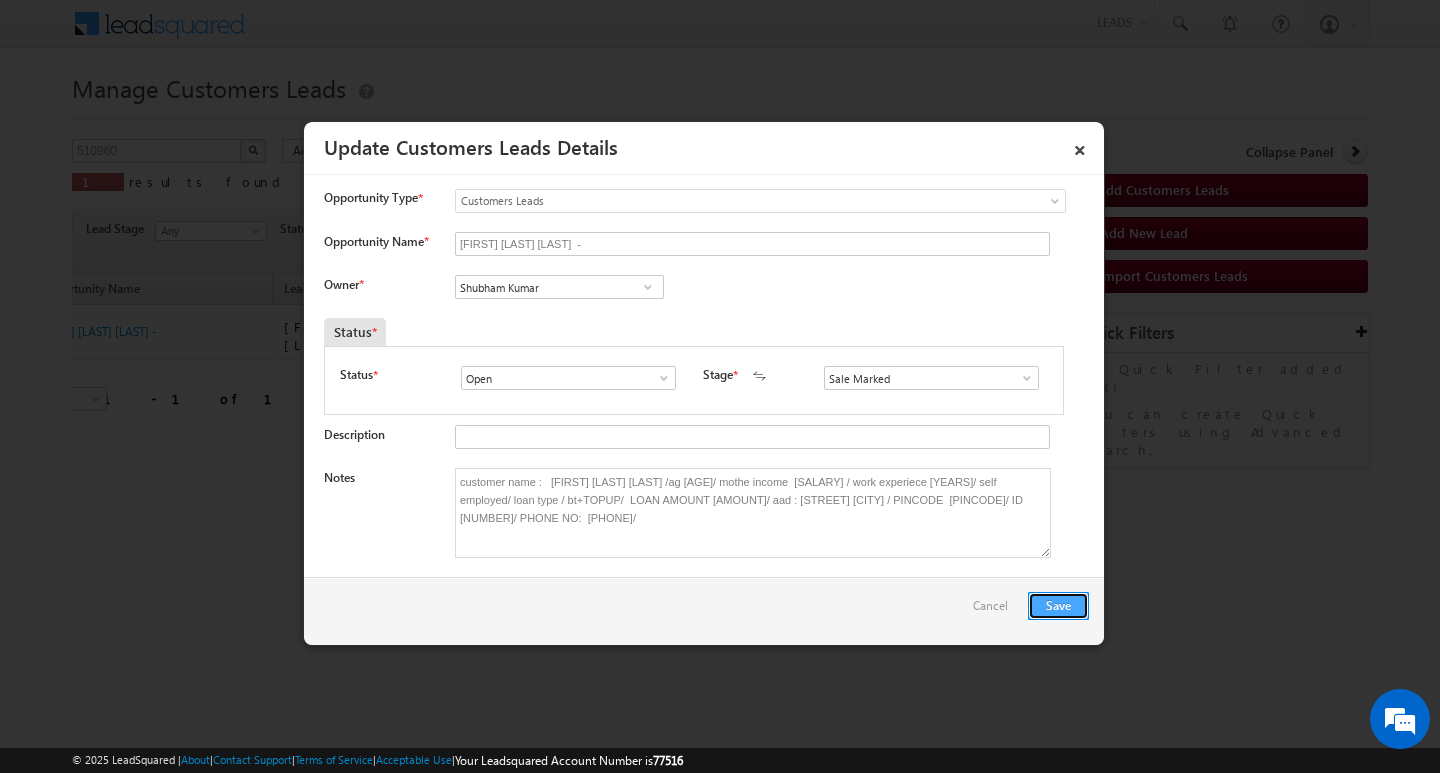 click on "Save" at bounding box center [1058, 606] 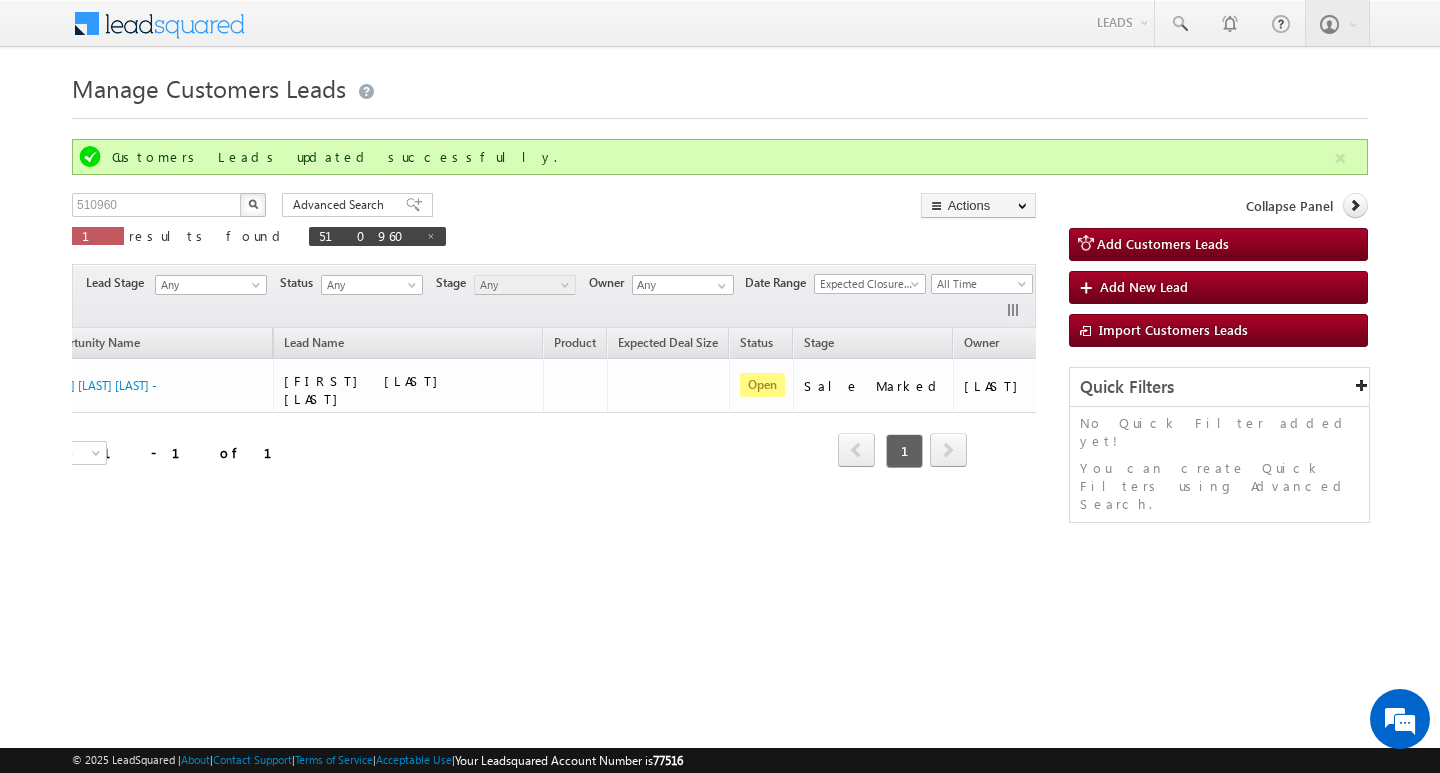 click on "Menu
[FIRST] [LAST]
[USERNAME]@[DOMAIN]" at bounding box center [720, 308] 